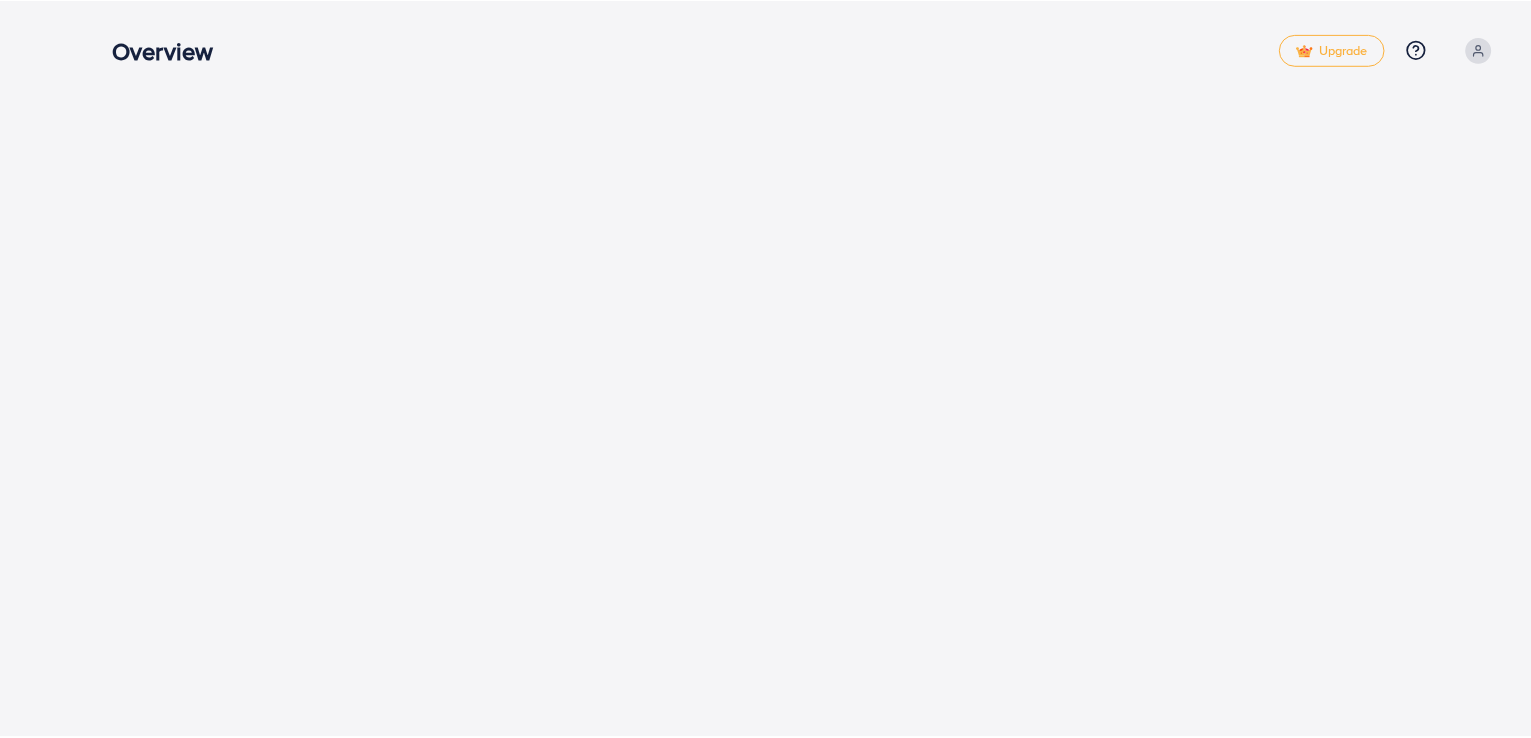 scroll, scrollTop: 0, scrollLeft: 0, axis: both 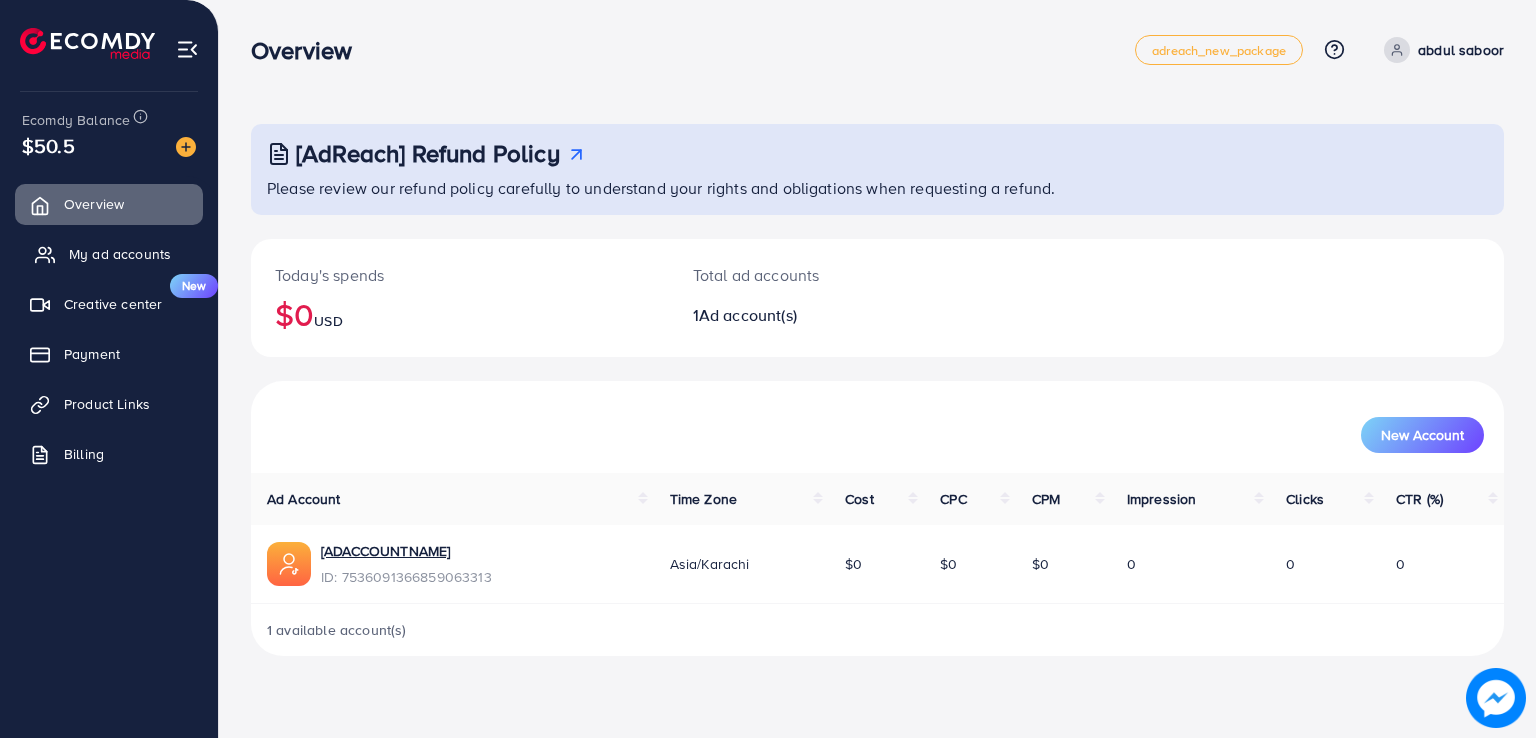click on "My ad accounts" at bounding box center (120, 254) 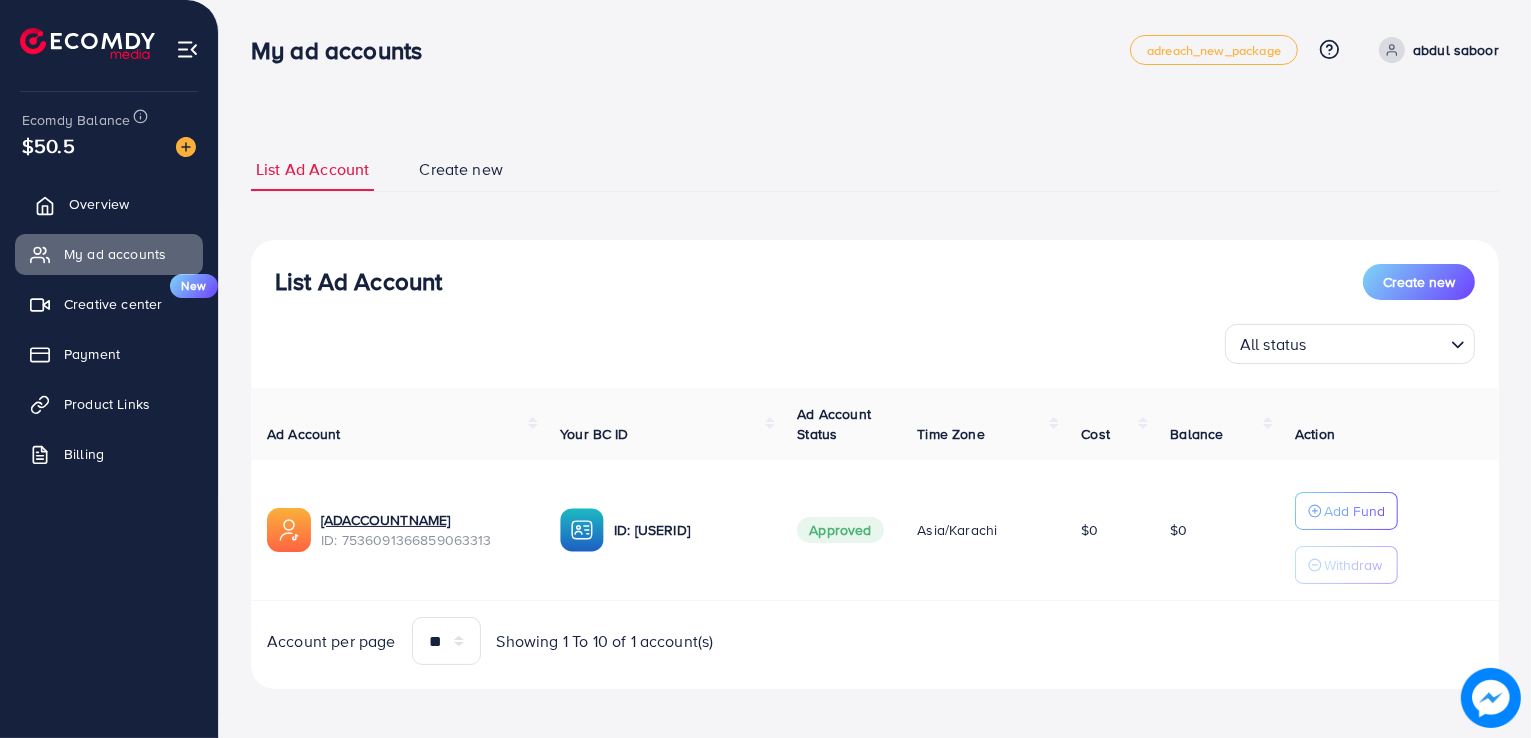 click on "Overview" at bounding box center [109, 204] 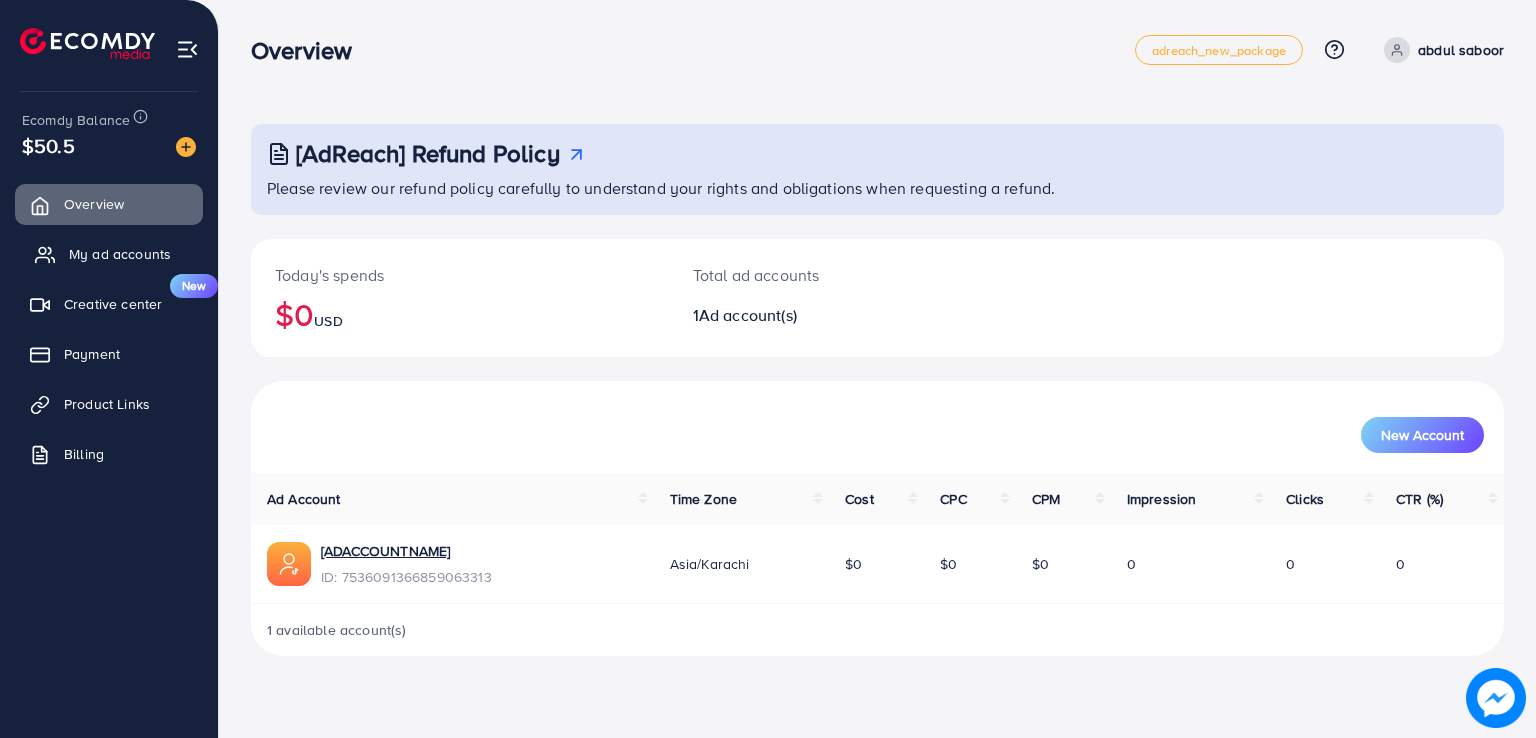 click on "My ad accounts" at bounding box center (109, 254) 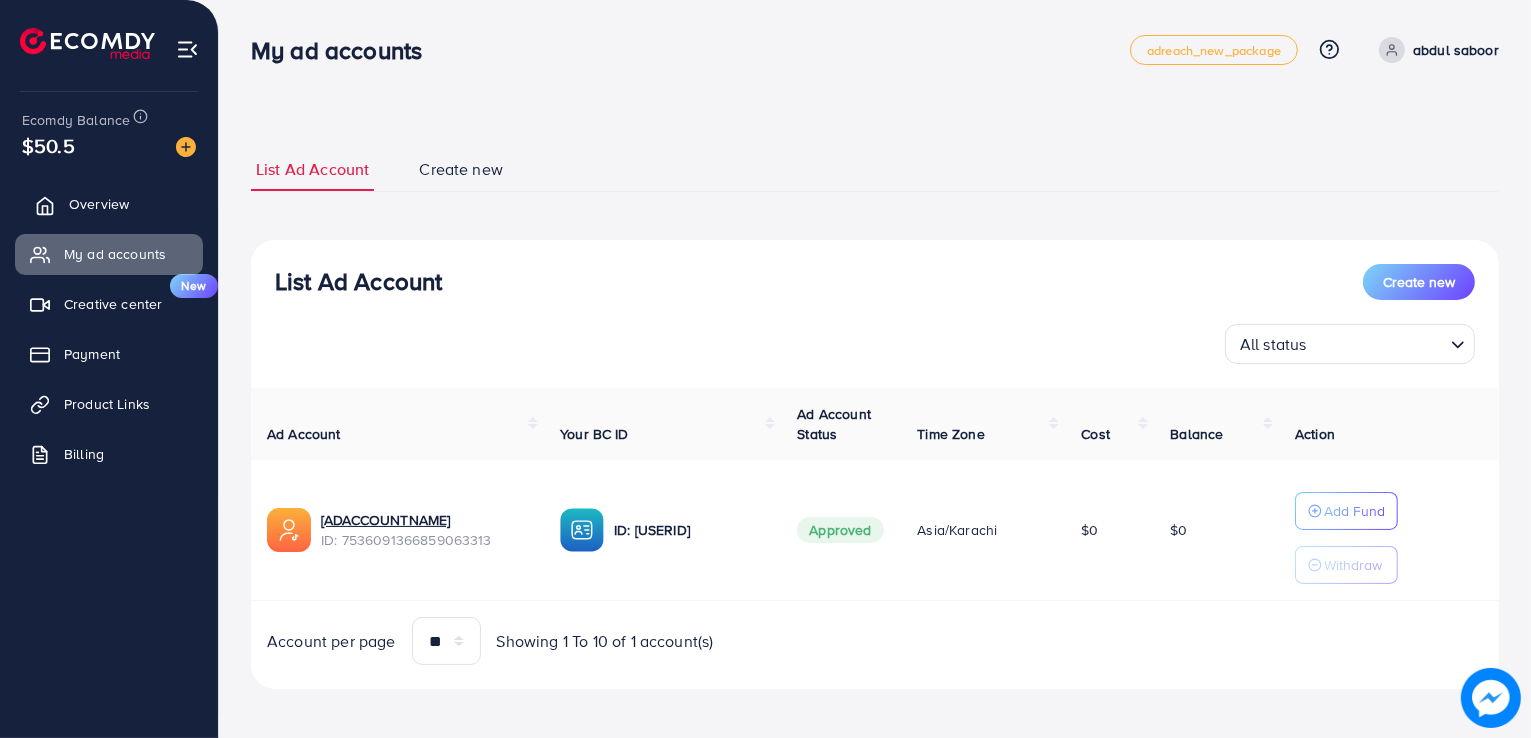click on "Overview" at bounding box center [109, 204] 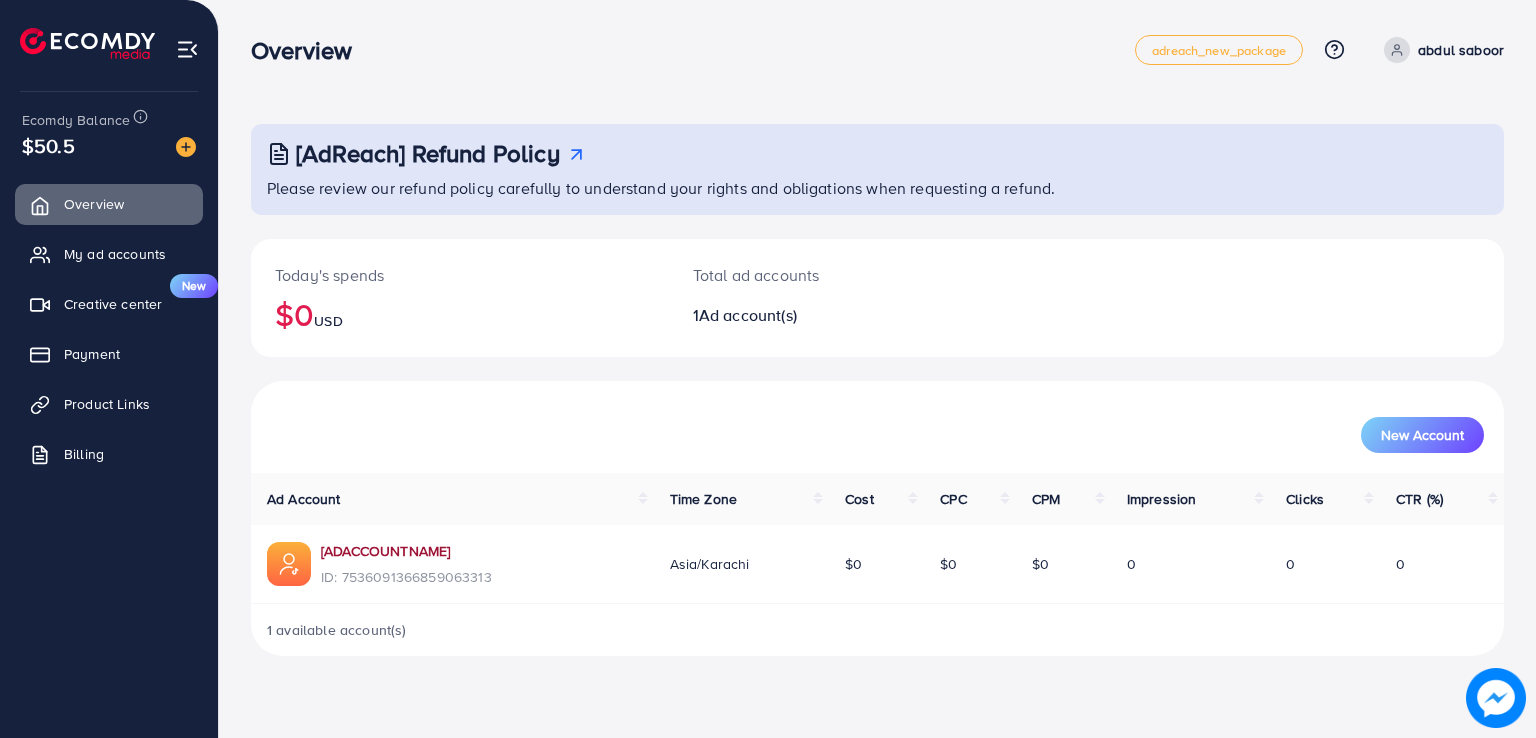 click on "[ADACCOUNTNAME]" at bounding box center (406, 551) 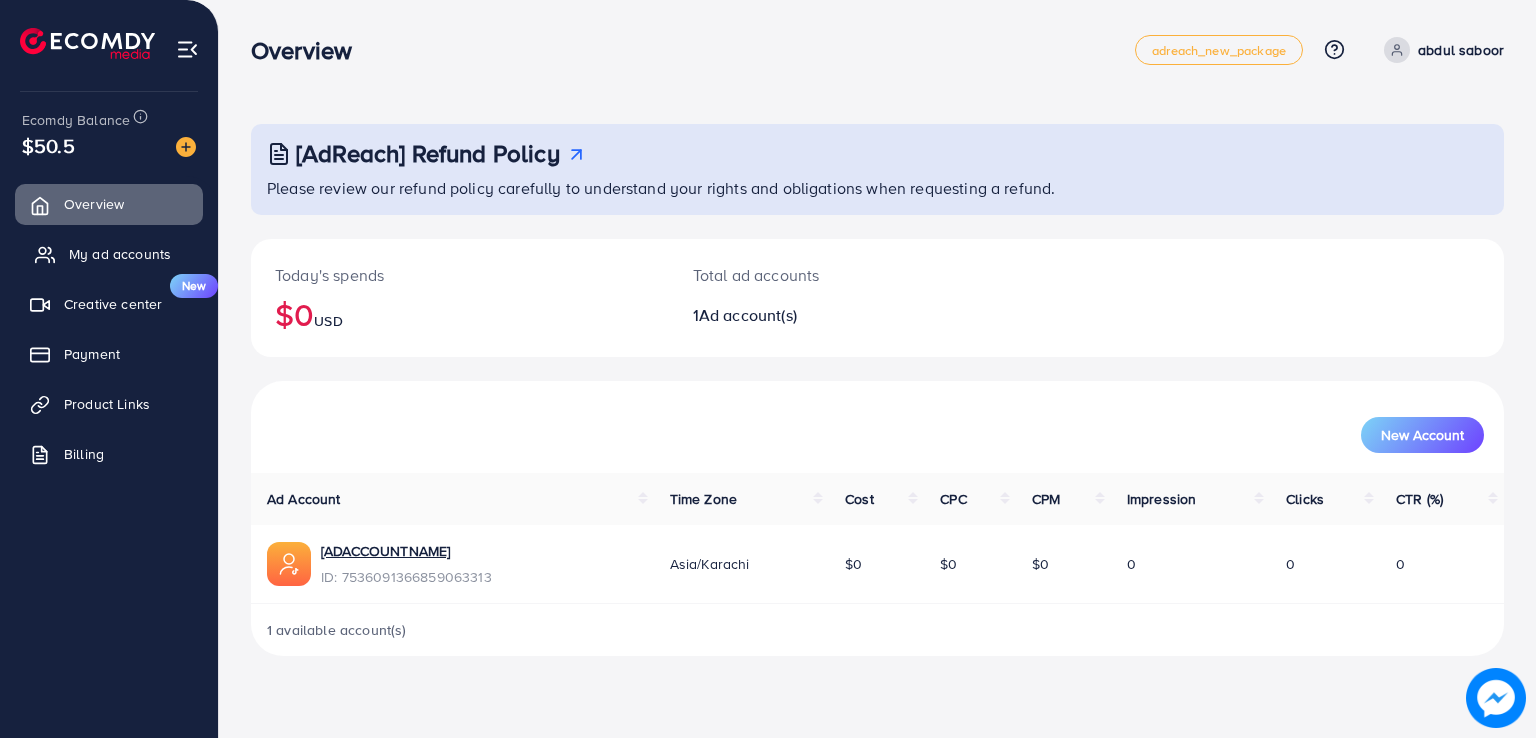 click on "My ad accounts" at bounding box center (120, 254) 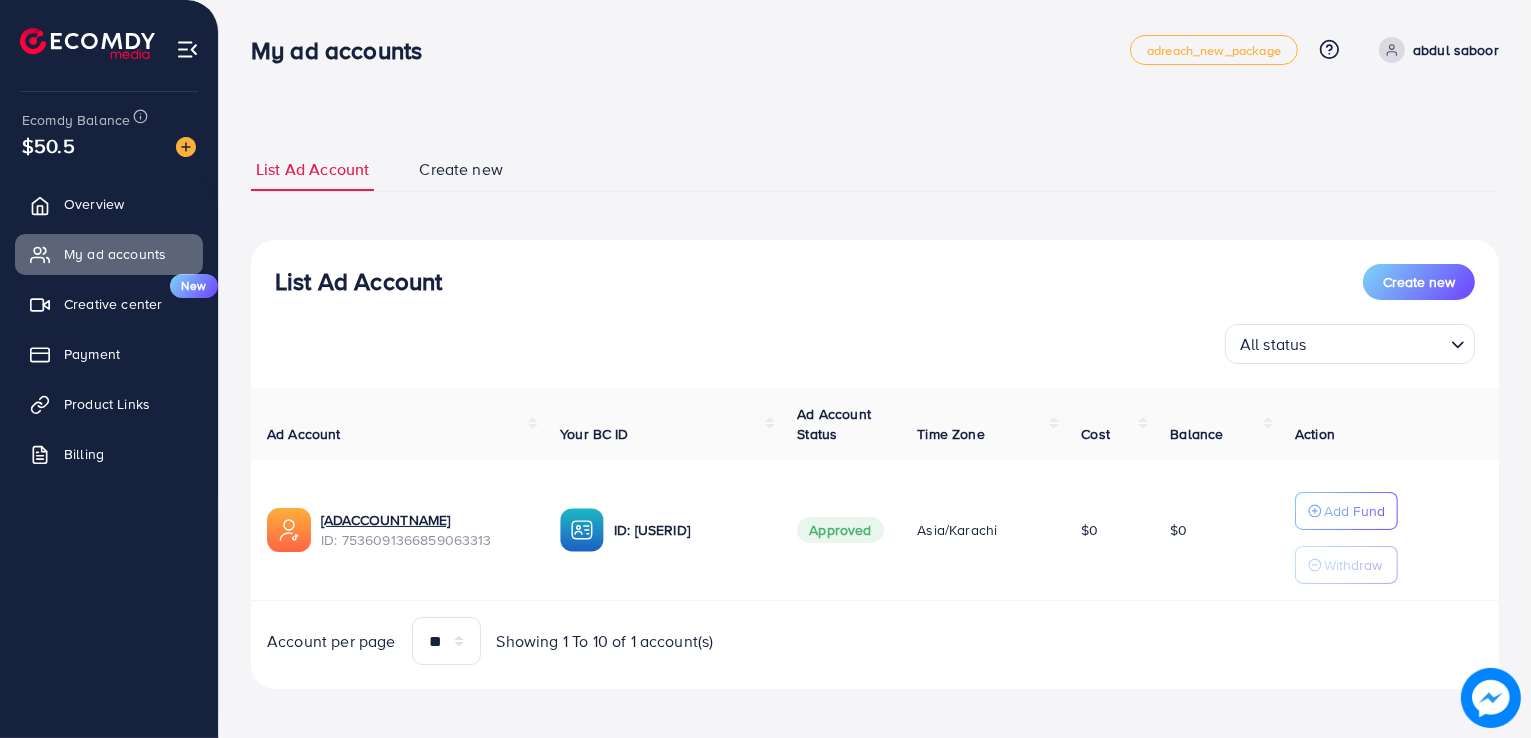 scroll, scrollTop: 6, scrollLeft: 0, axis: vertical 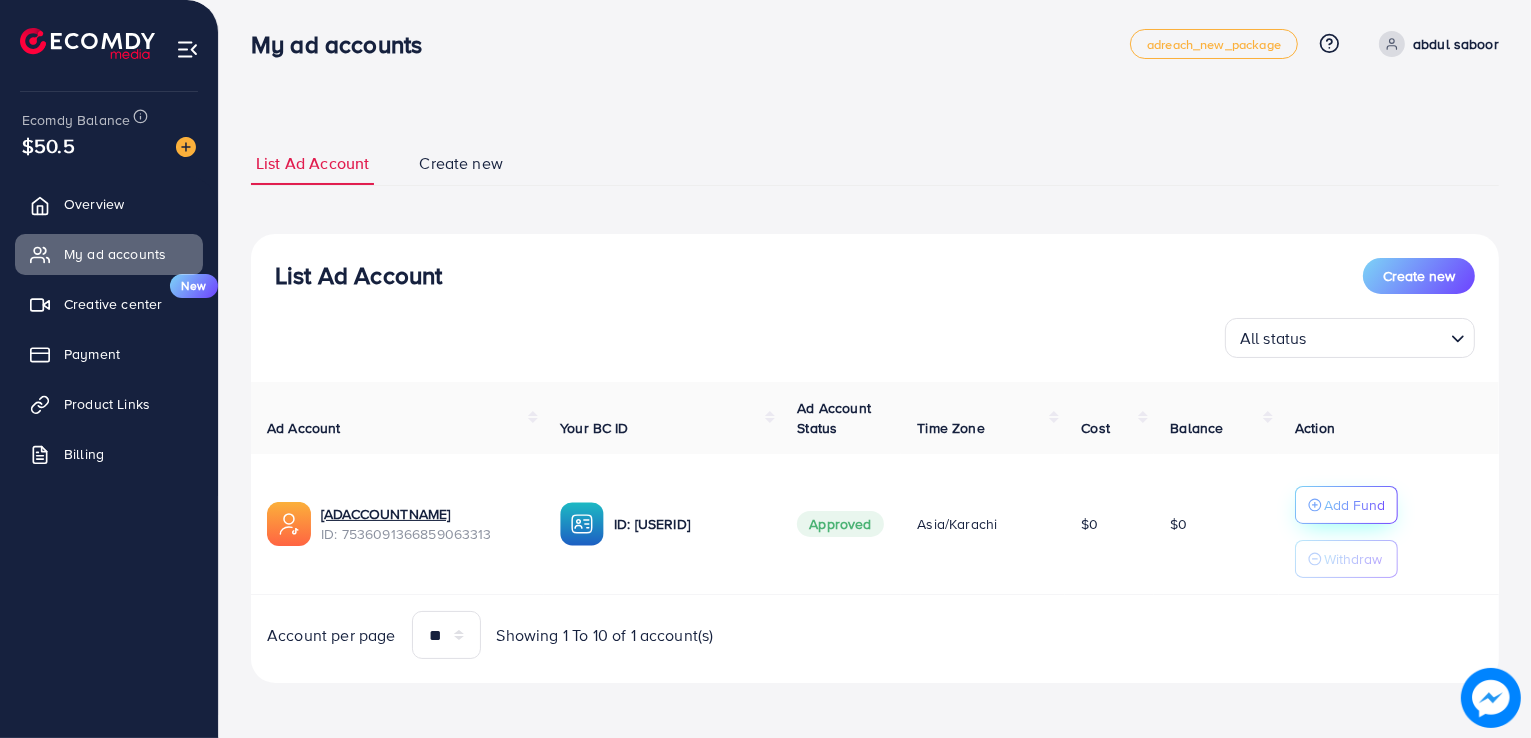 click on "Add Fund" at bounding box center (1354, 505) 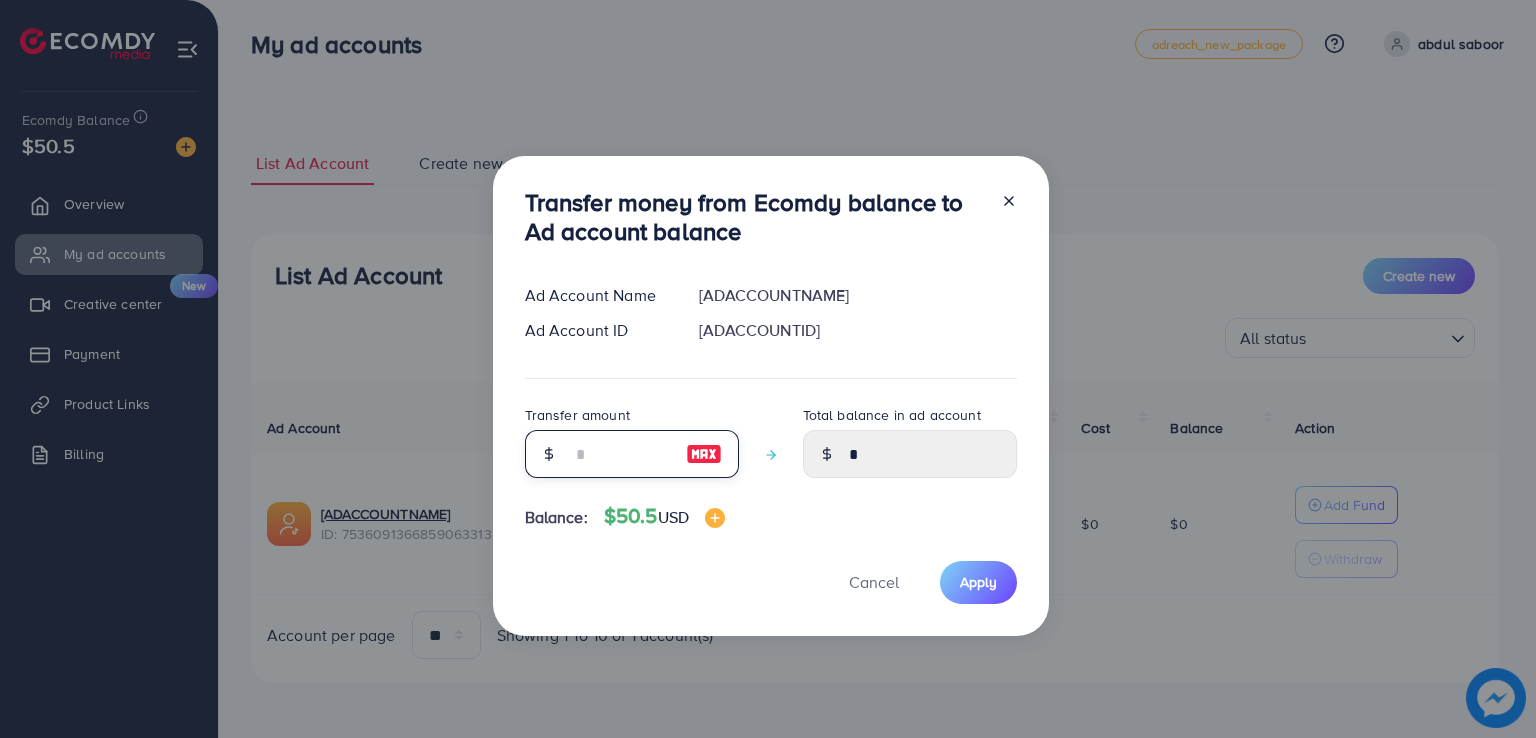 click at bounding box center [621, 454] 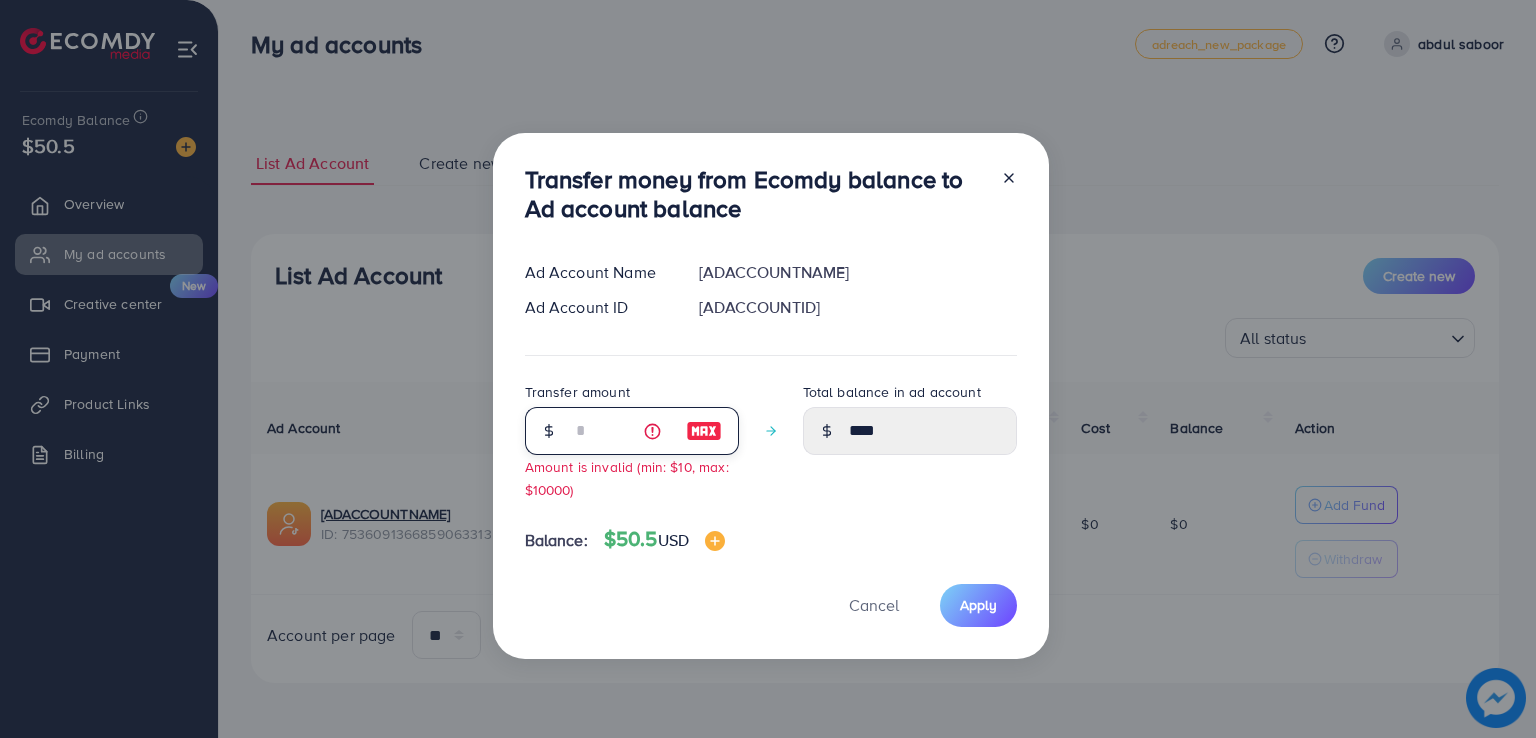 type on "**" 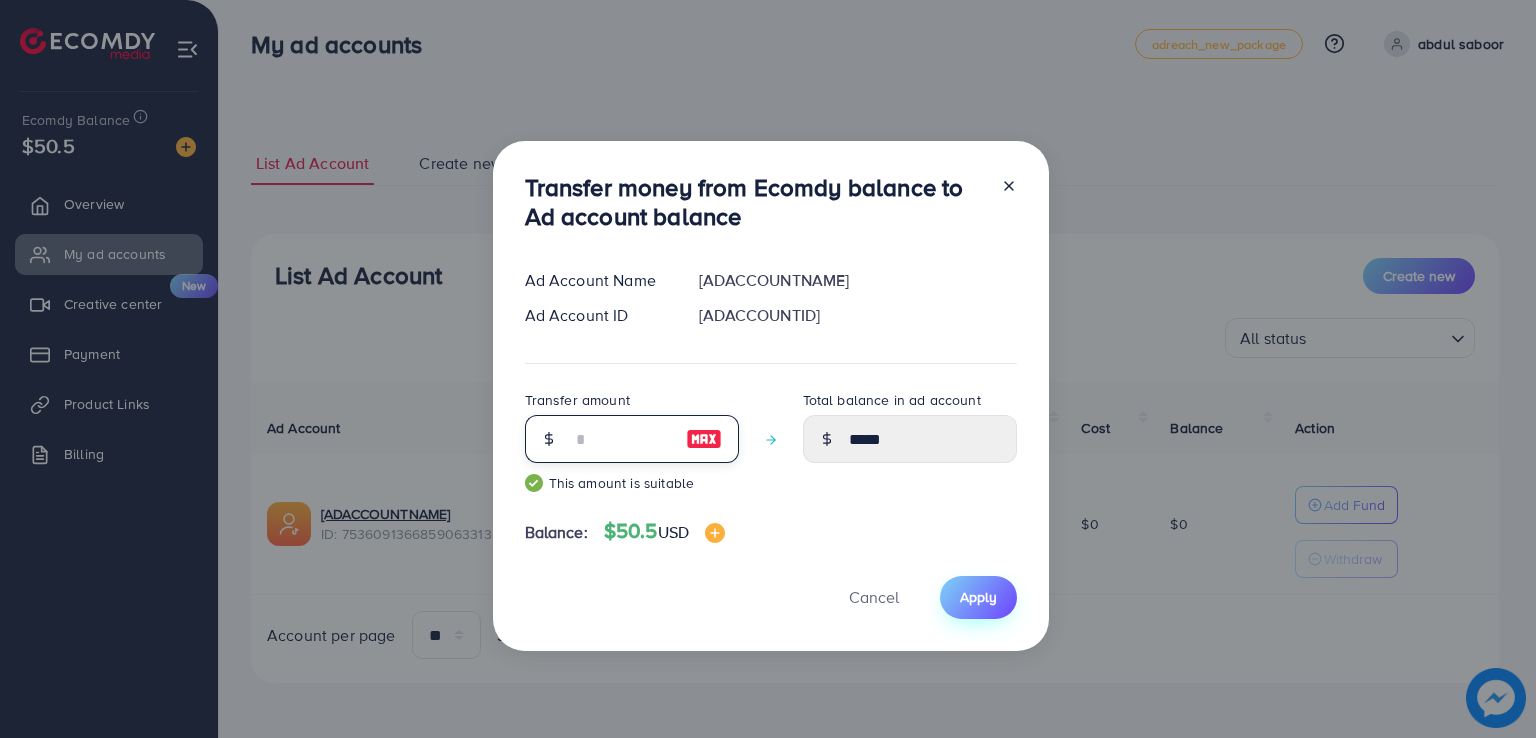 type on "**" 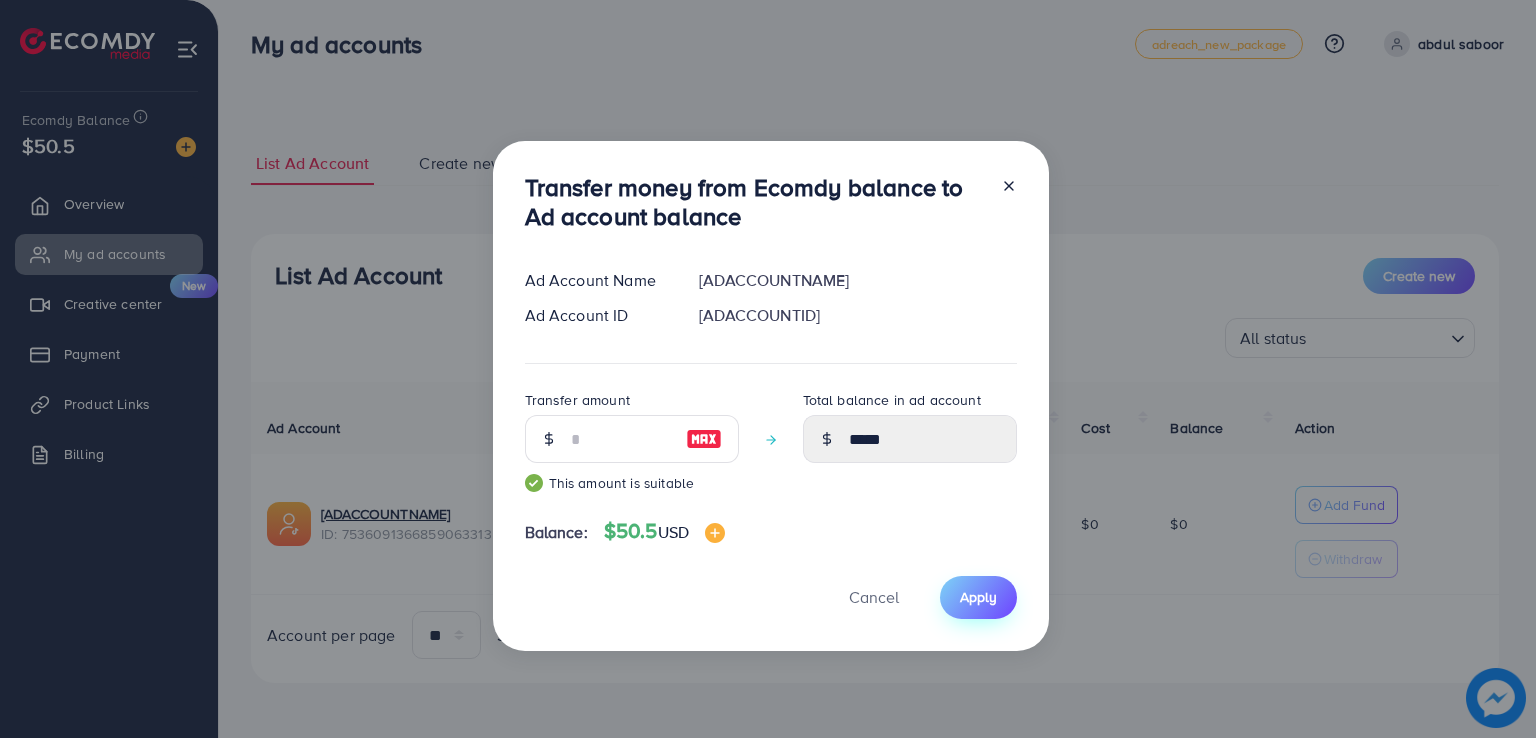 click on "Apply" at bounding box center (978, 597) 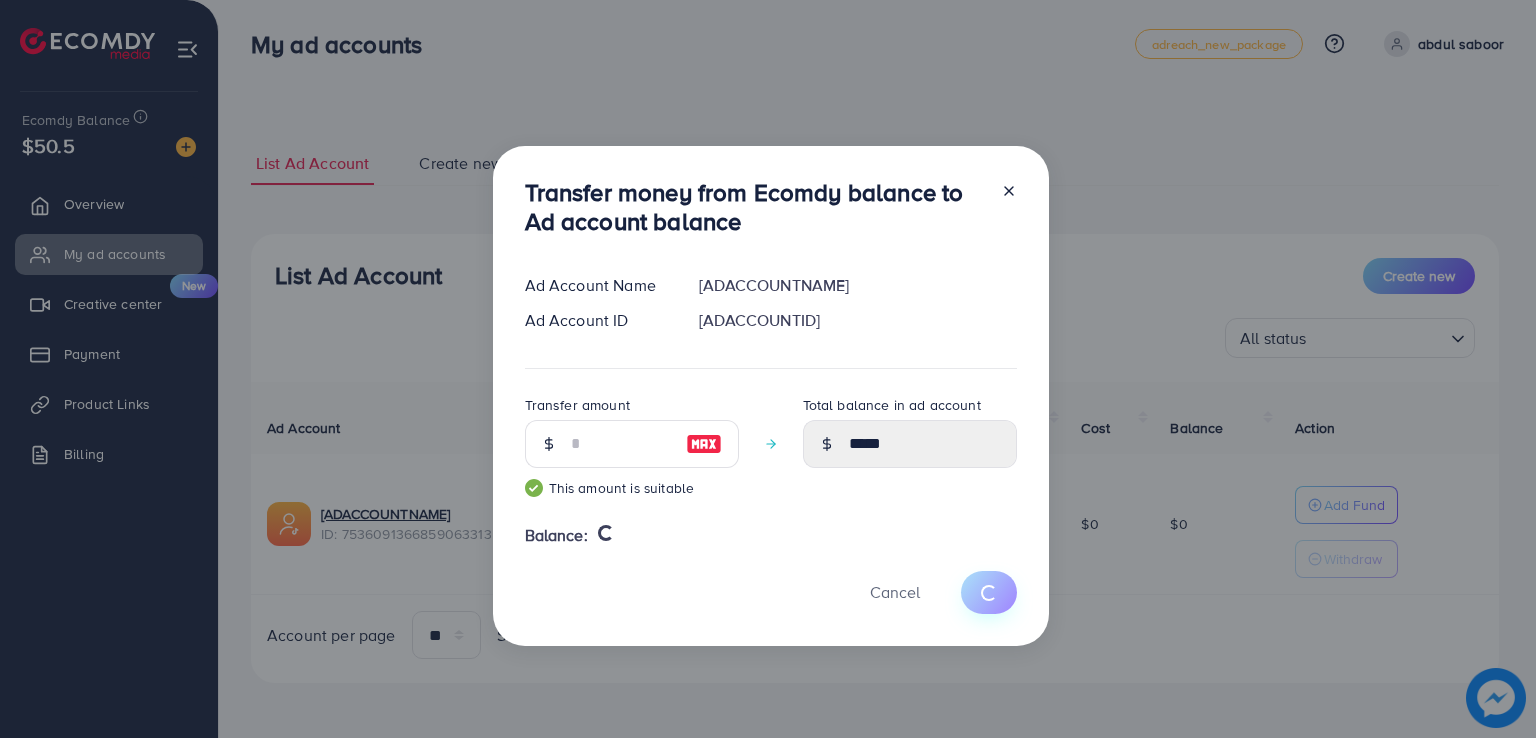 type 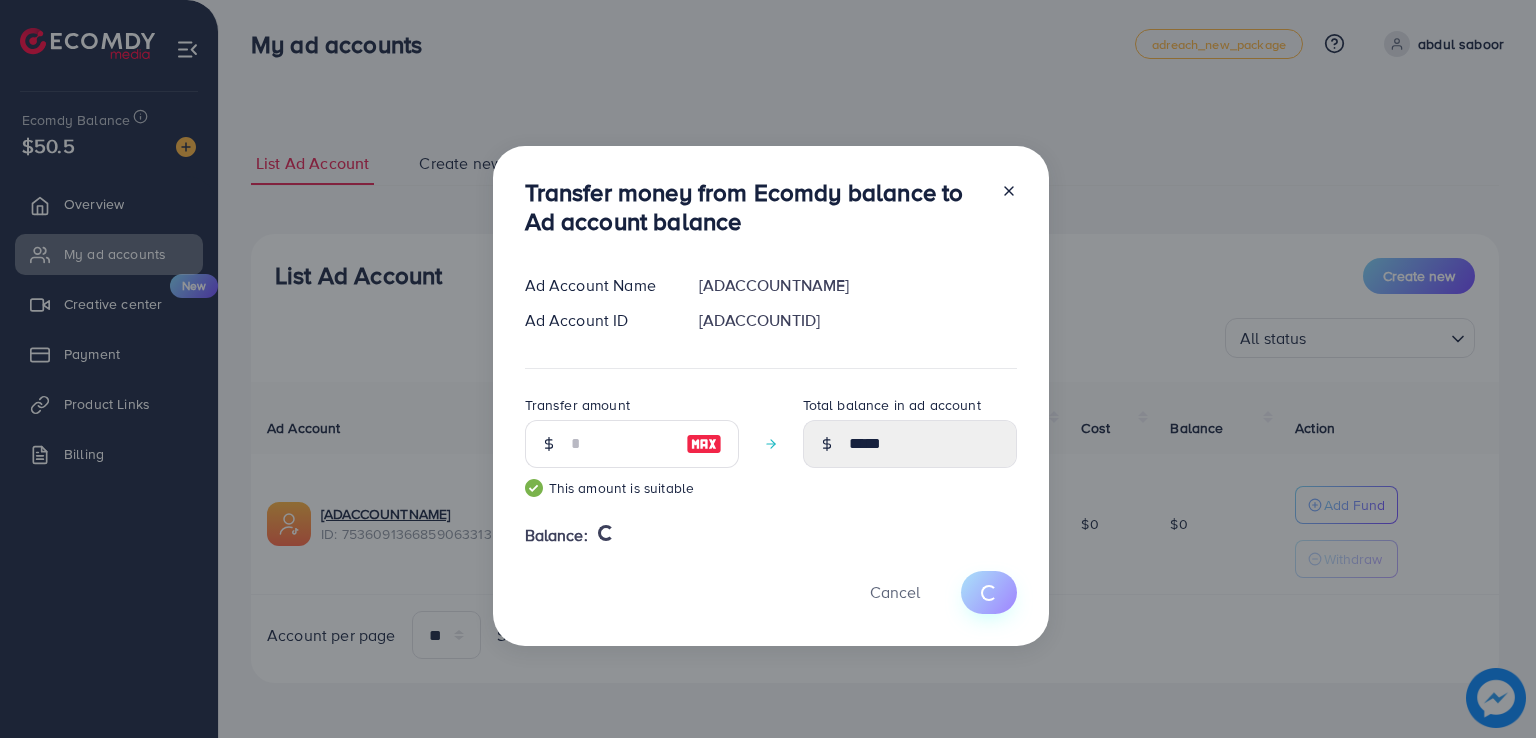 type on "*" 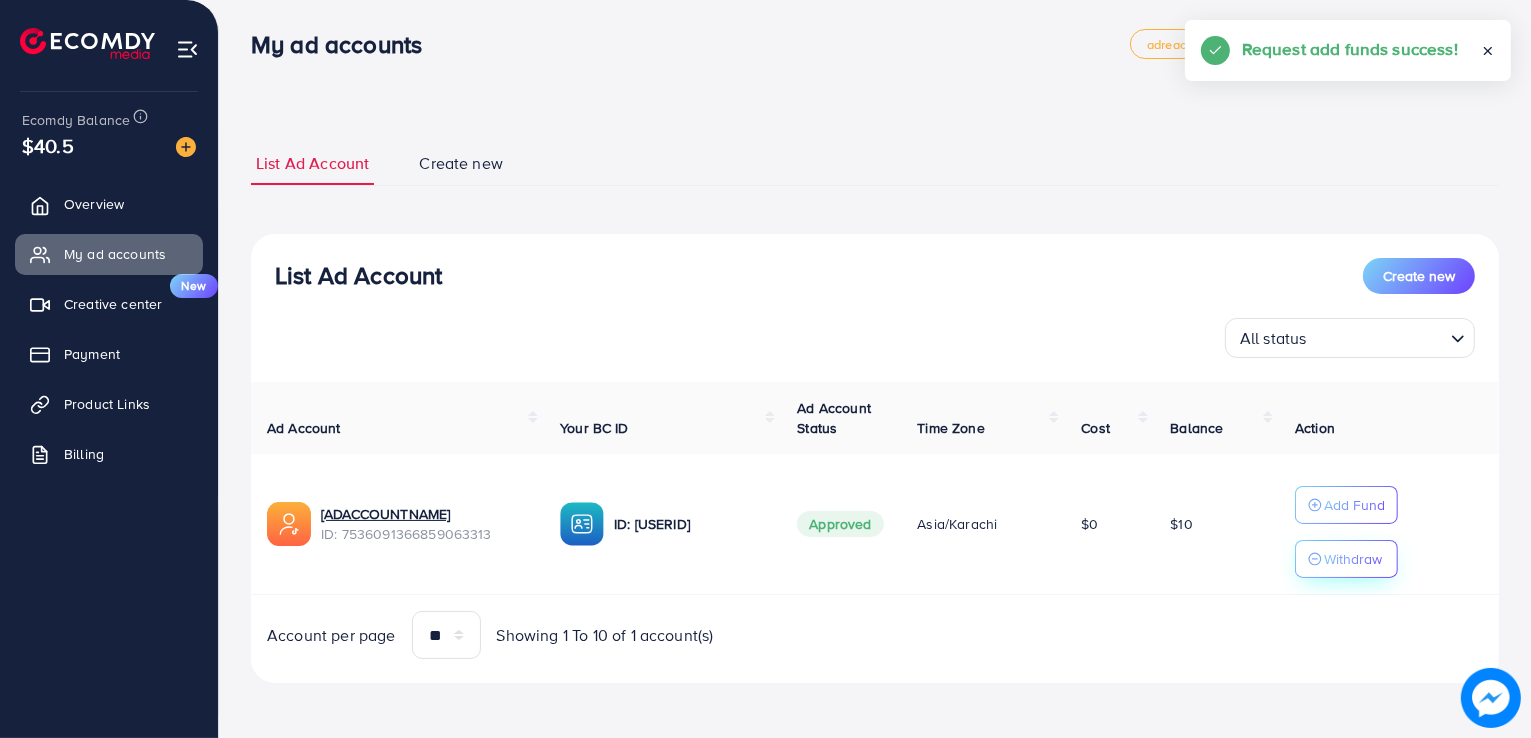 click on "Withdraw" at bounding box center [1353, 559] 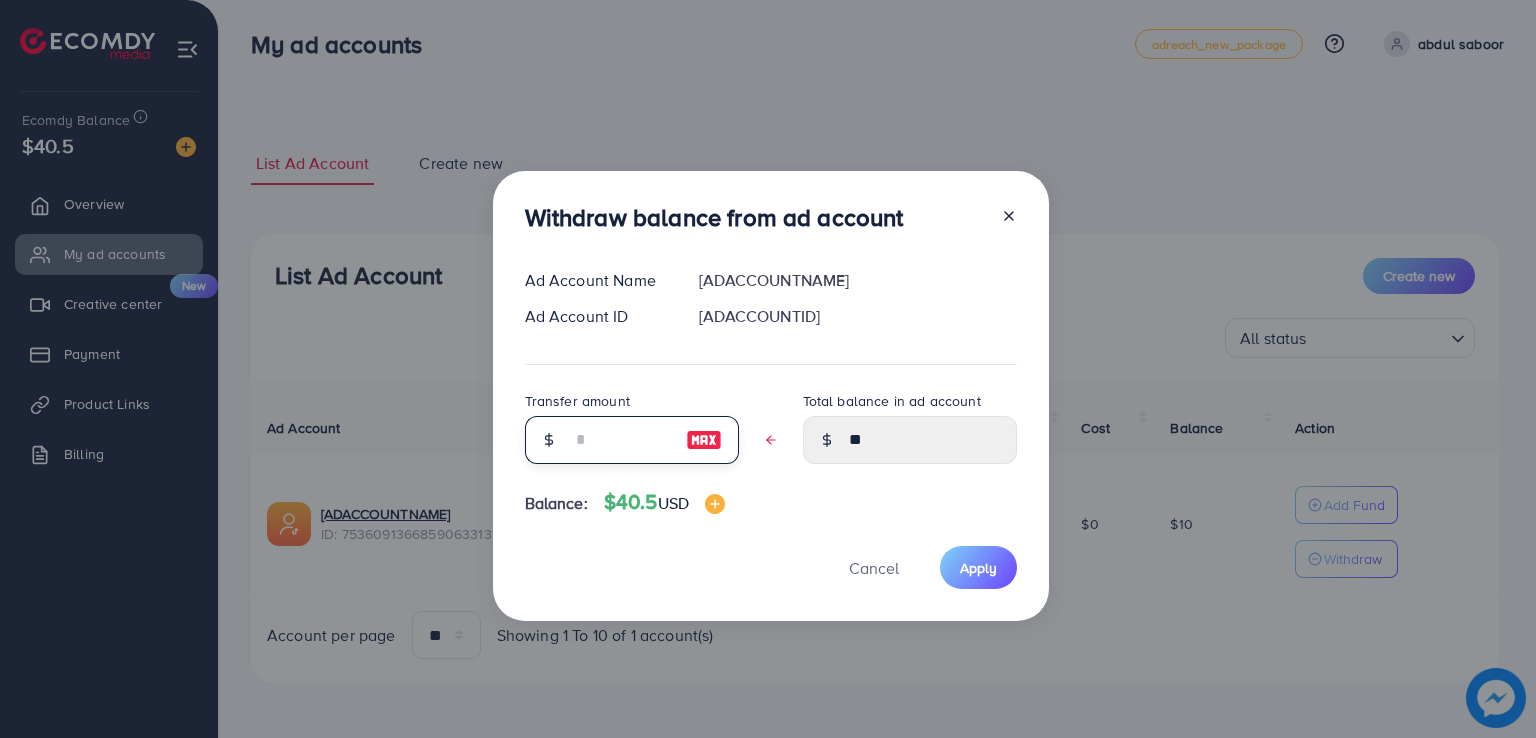 click at bounding box center [621, 440] 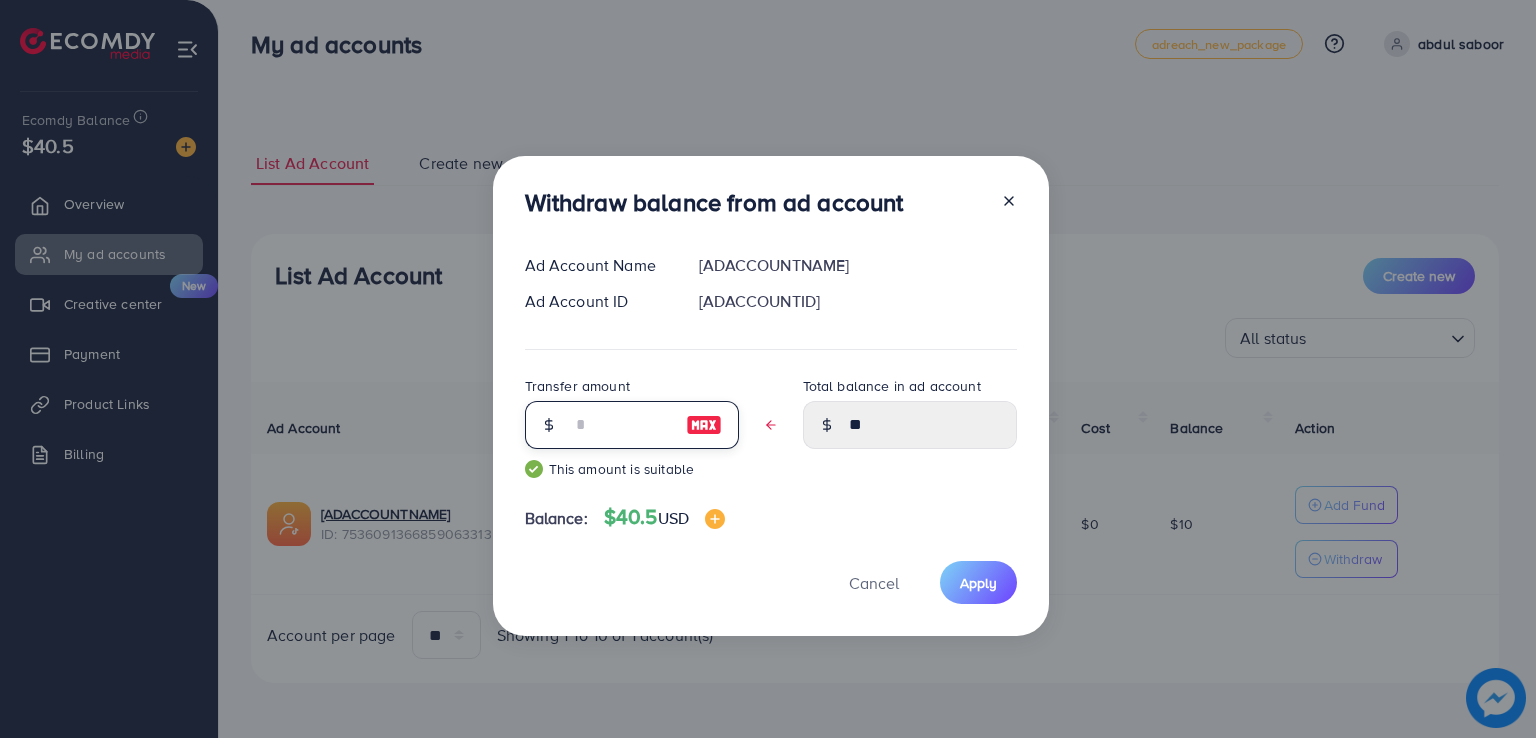 type on "*" 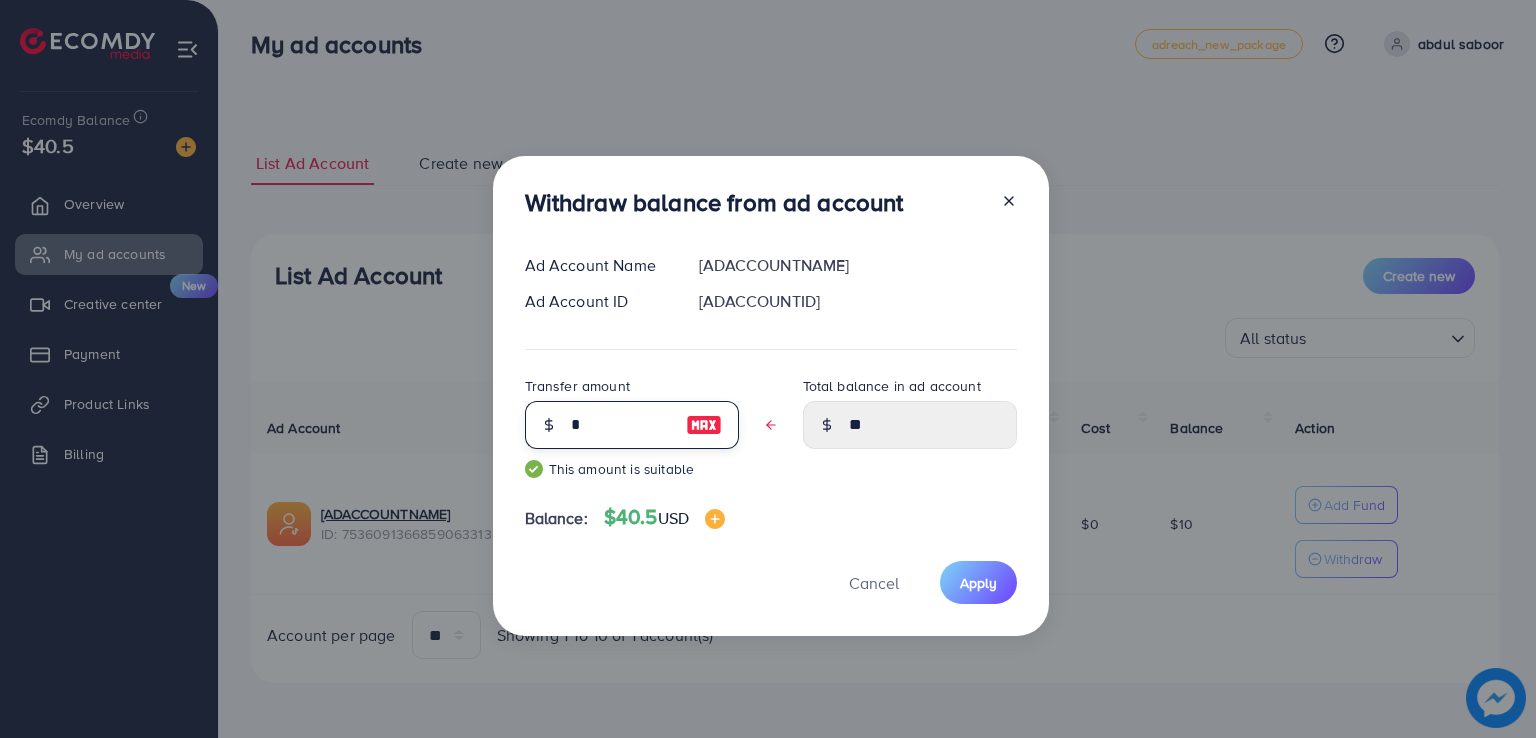 type on "****" 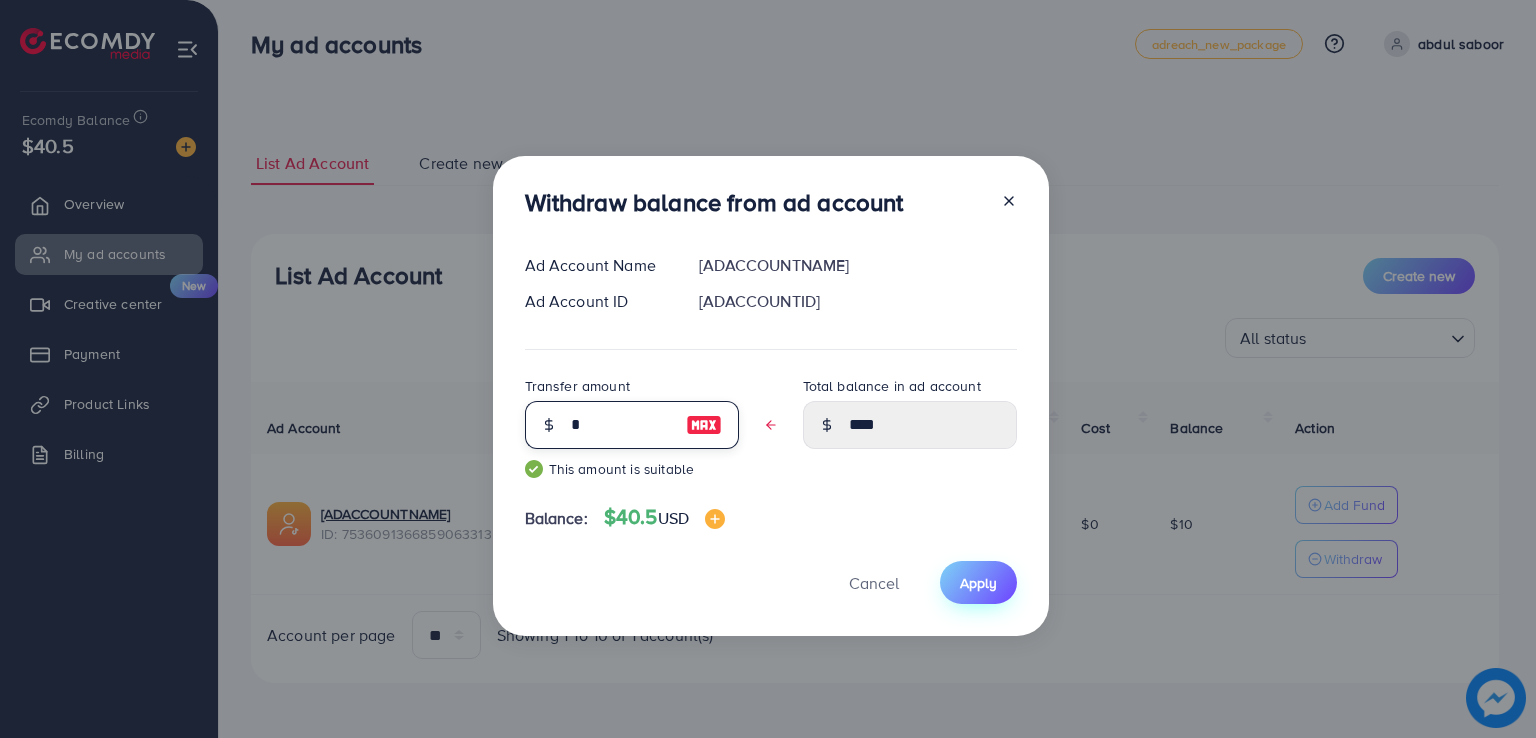 type on "*" 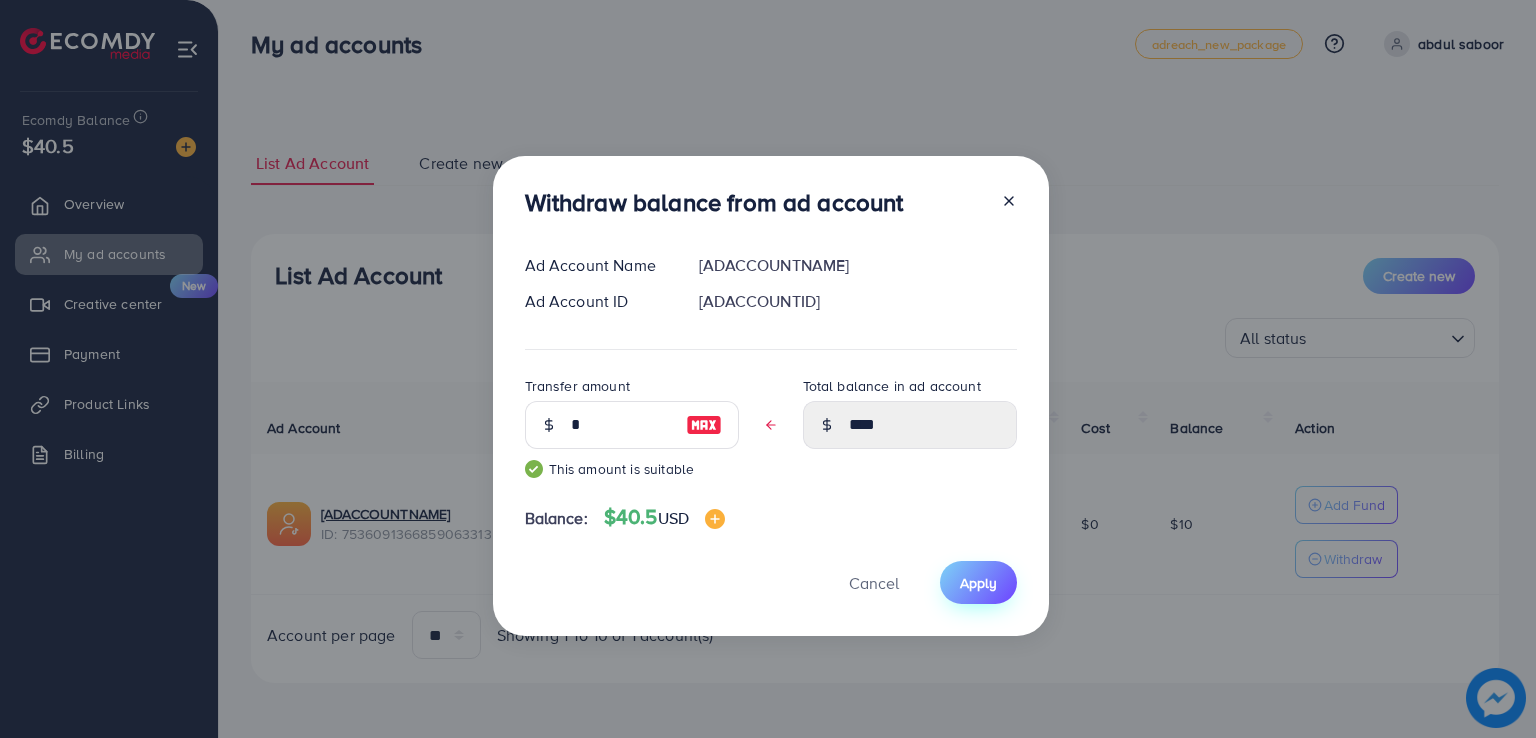 click on "Apply" at bounding box center [978, 582] 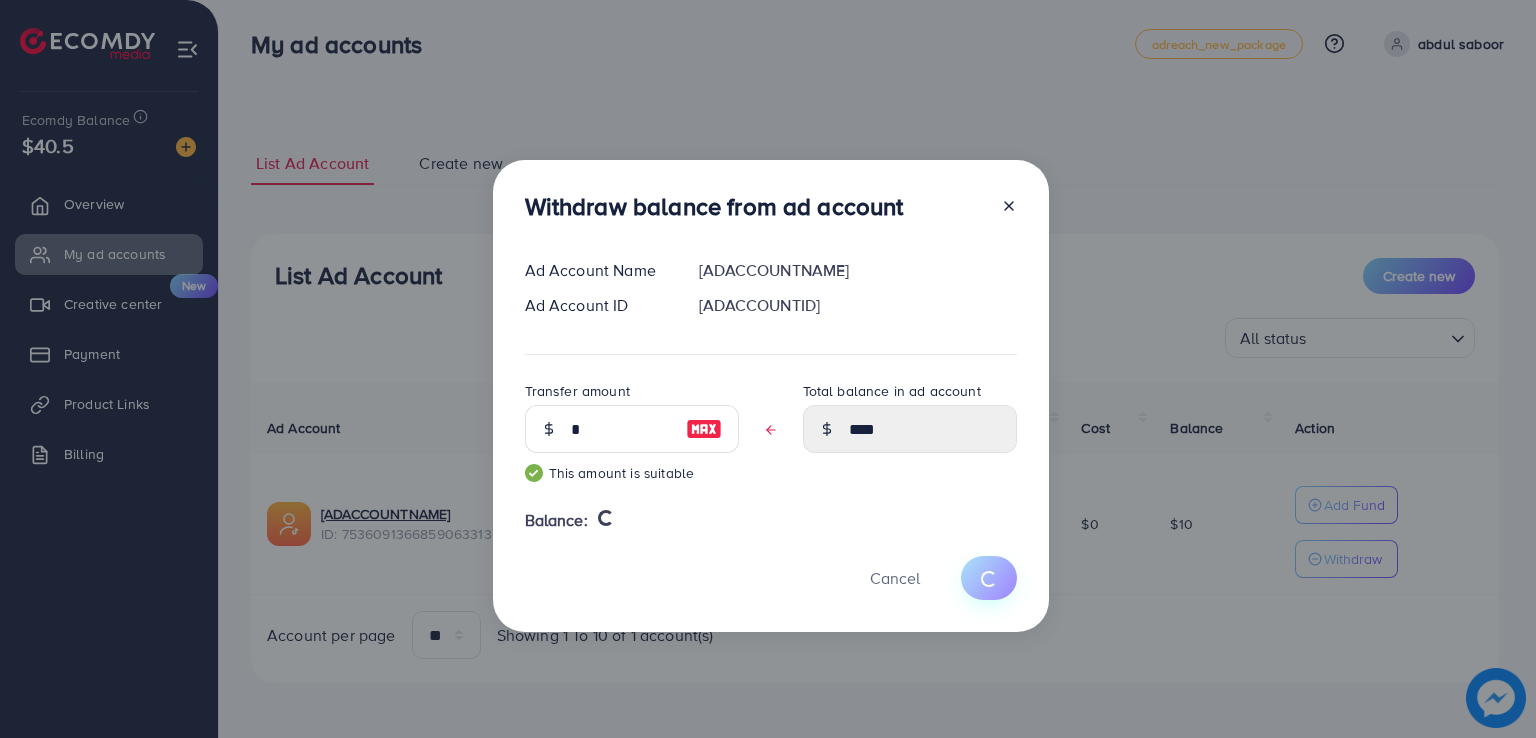 type 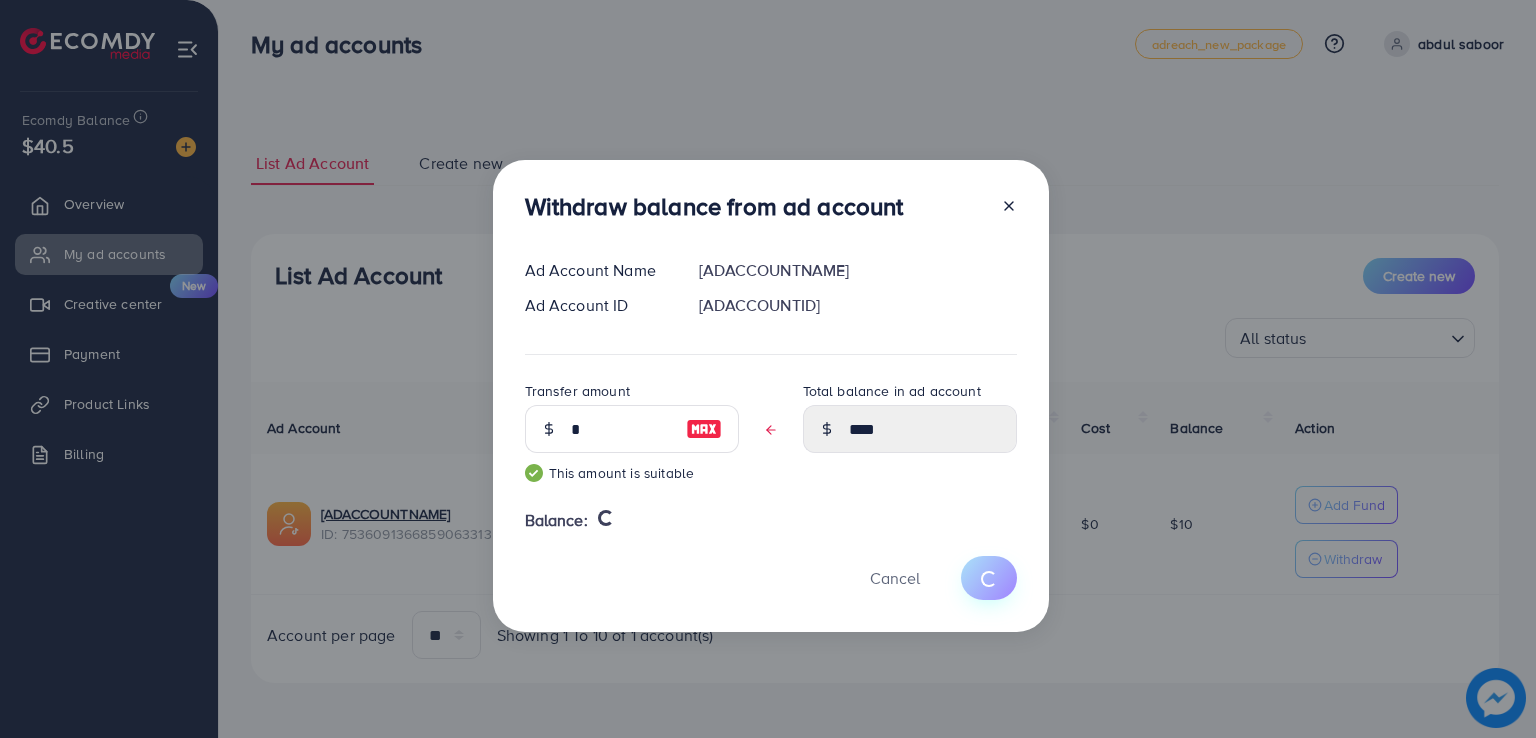 type on "**" 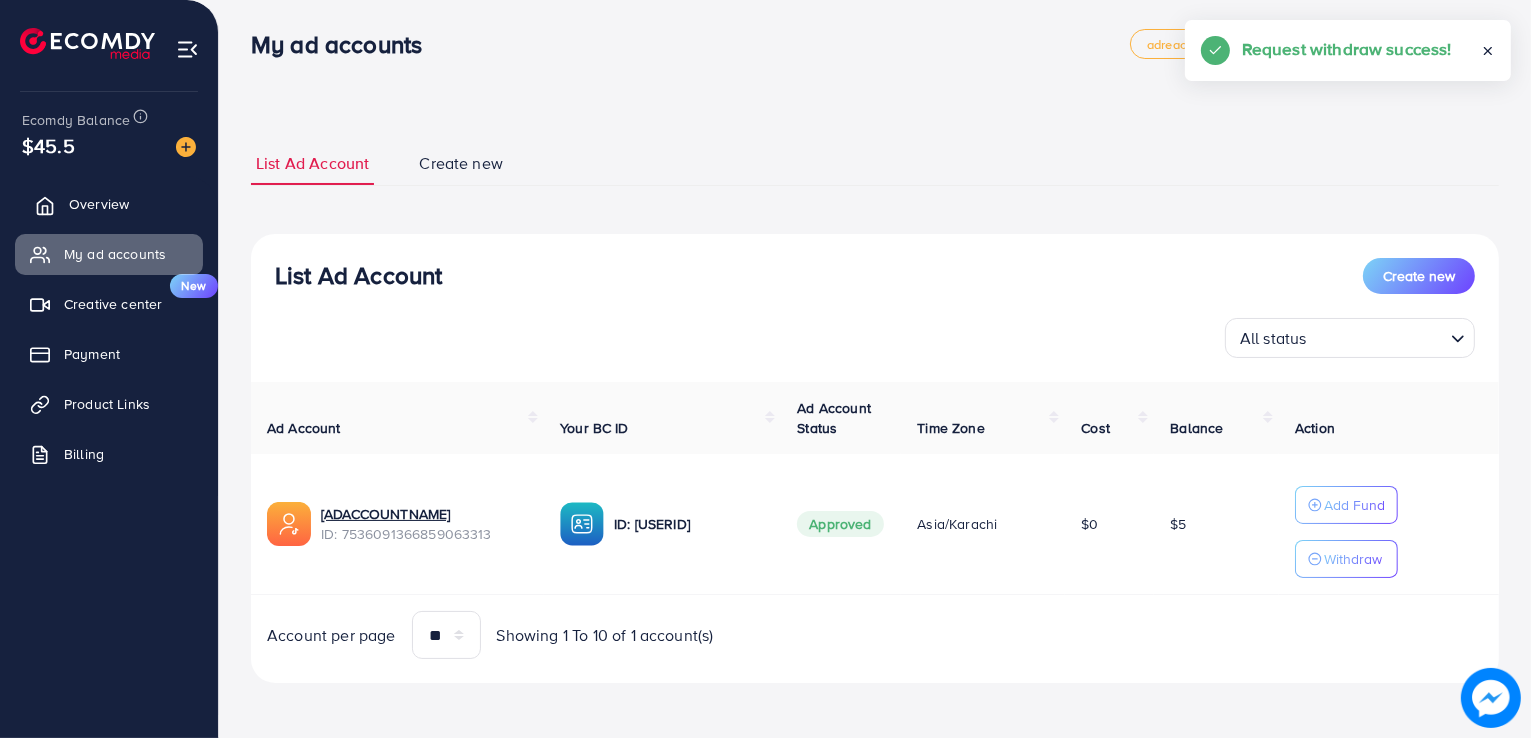 click on "Overview" at bounding box center (109, 204) 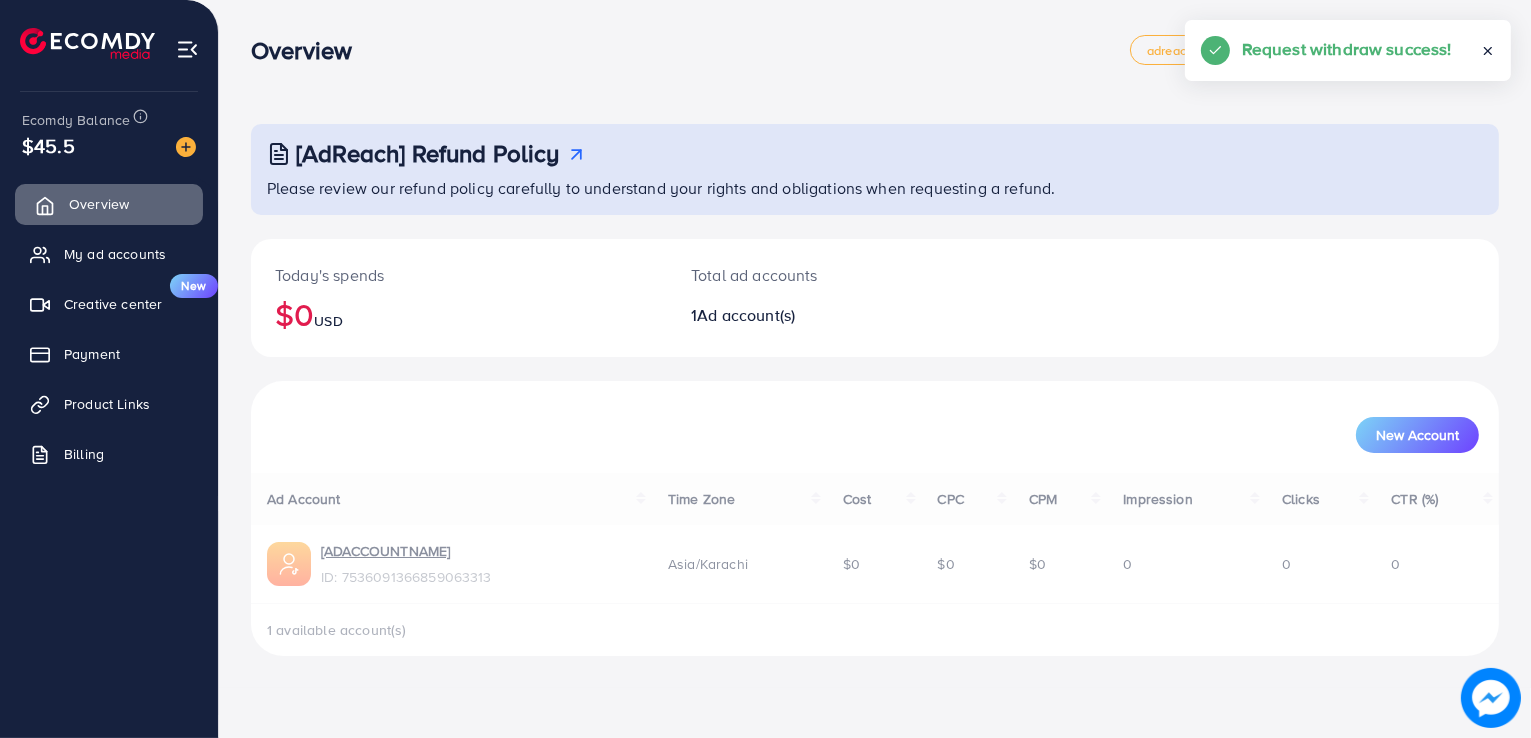 scroll, scrollTop: 0, scrollLeft: 0, axis: both 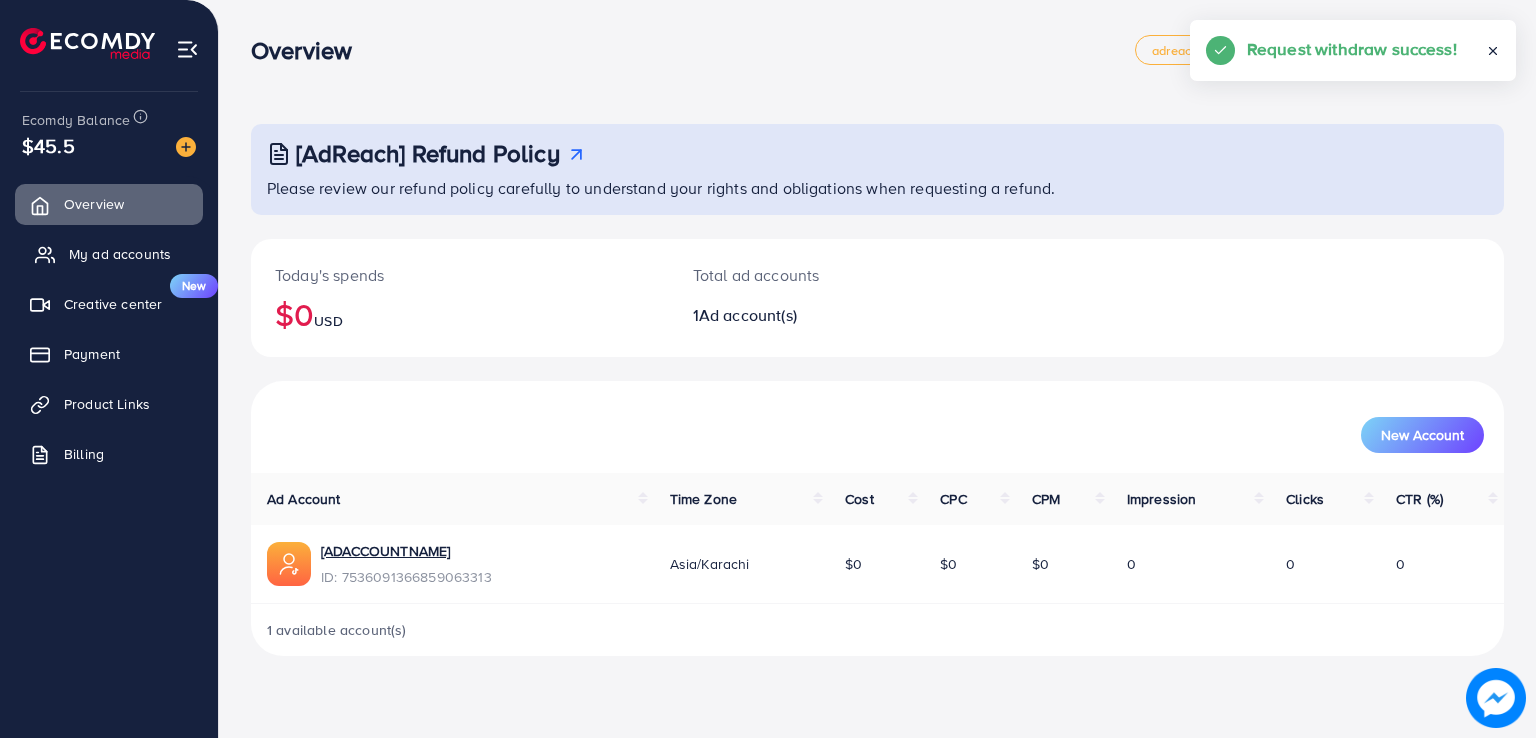 click on "My ad accounts" at bounding box center [109, 254] 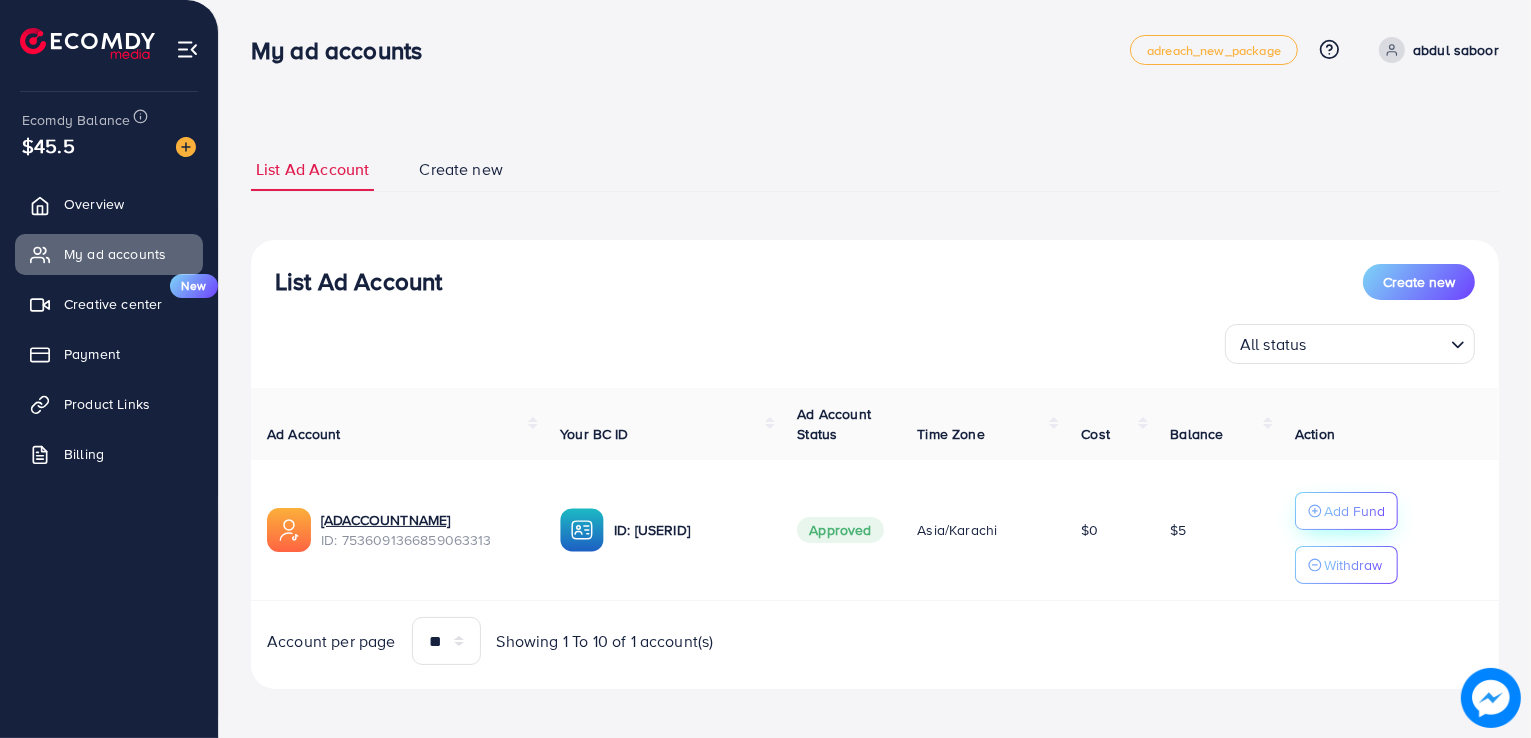 click on "Add Fund" at bounding box center (1346, 511) 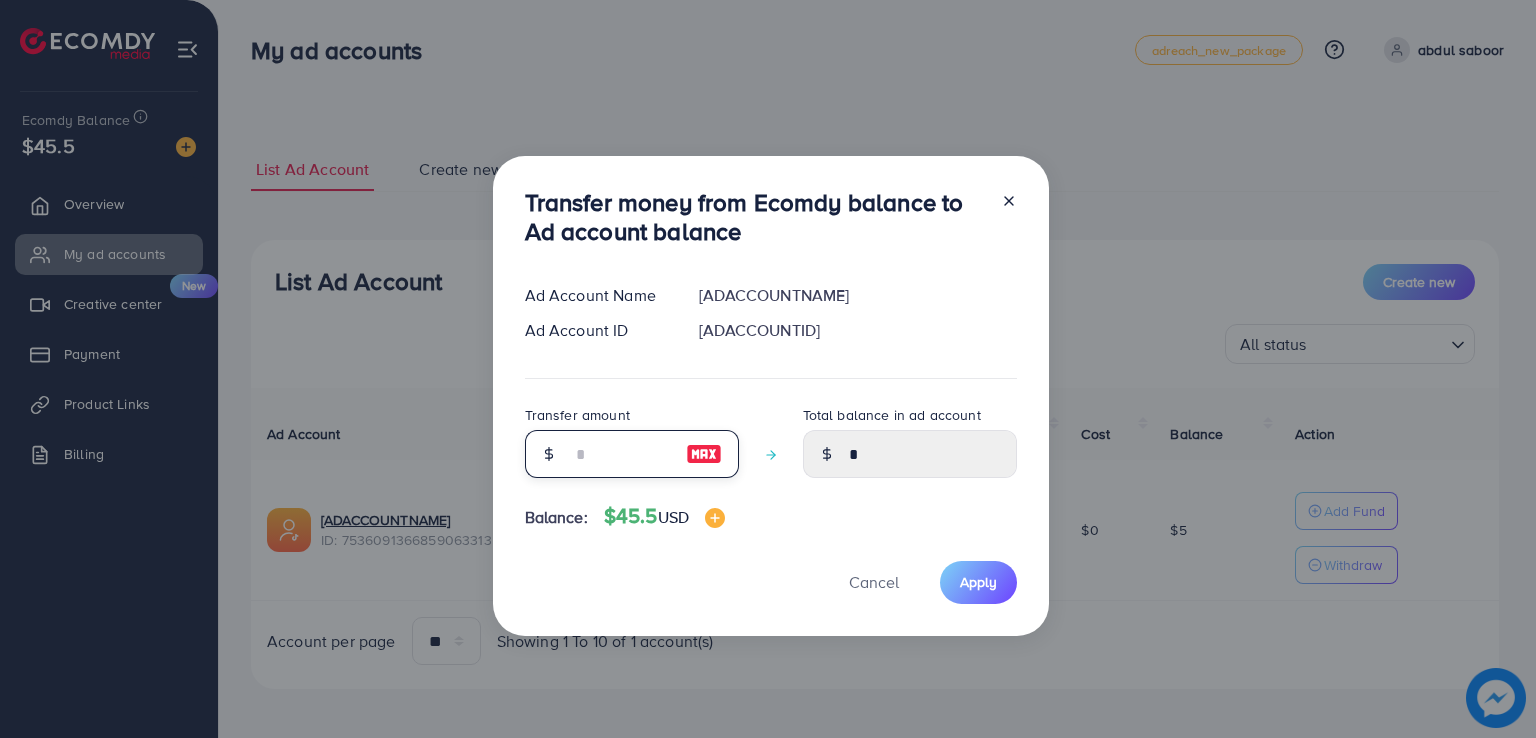 click at bounding box center (621, 454) 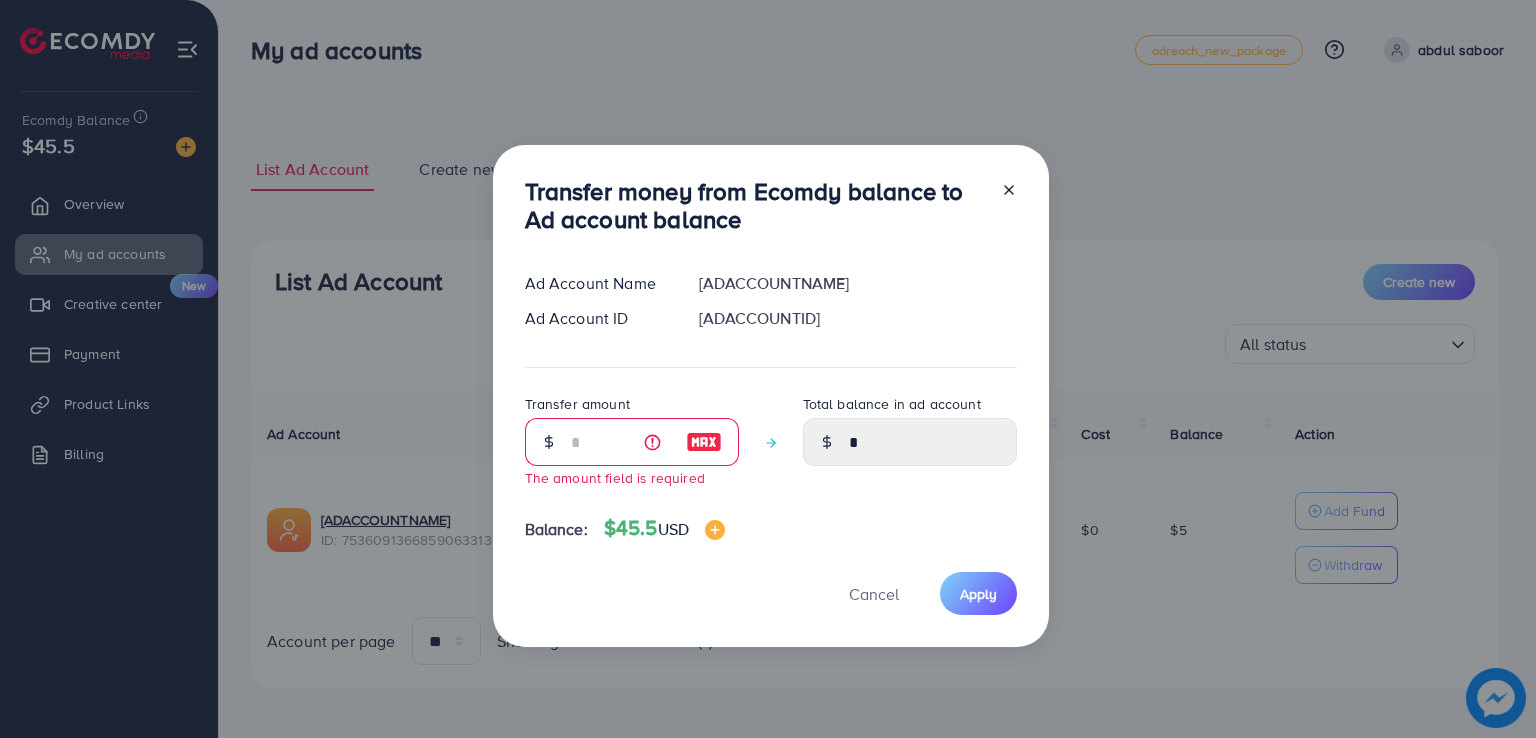 click at bounding box center (1001, 210) 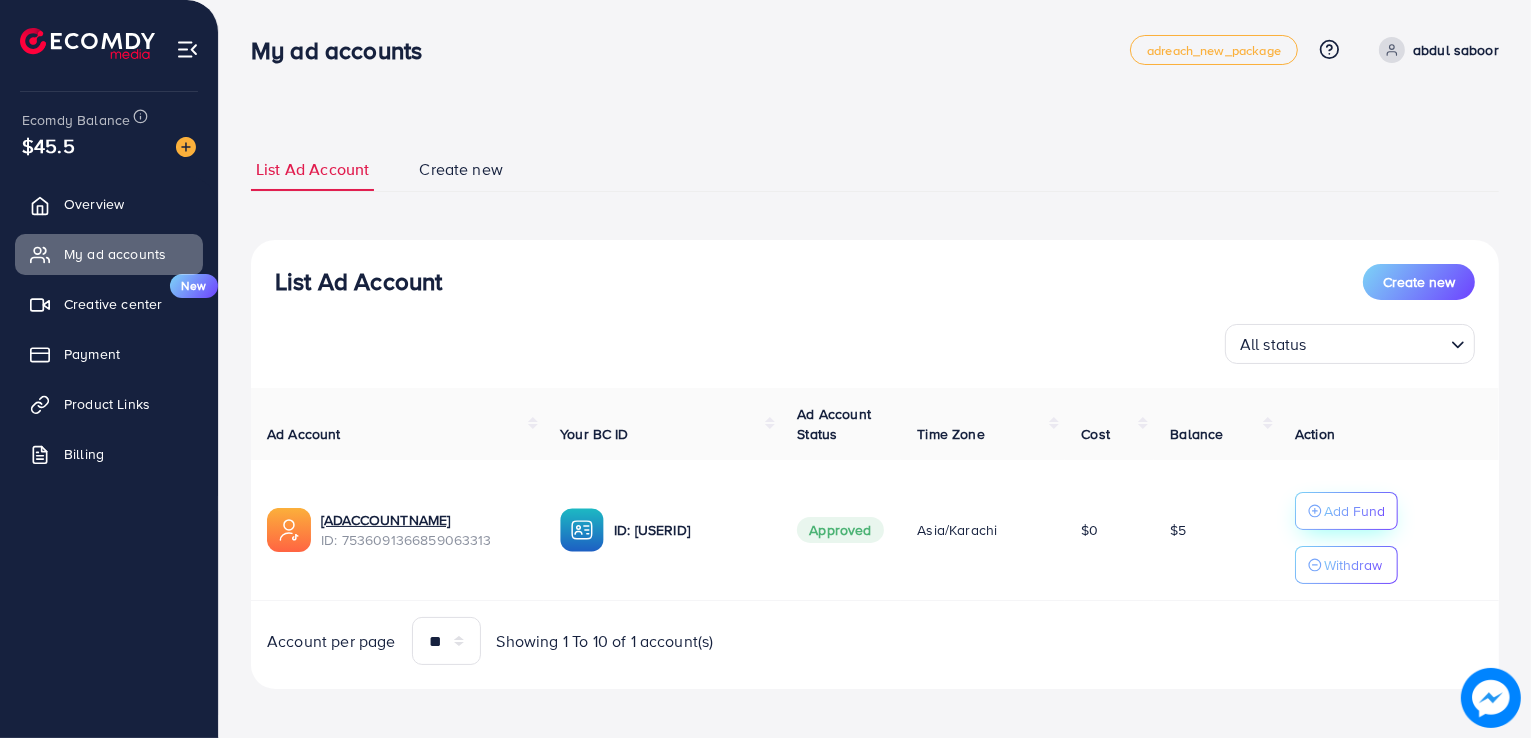 click on "Add Fund" at bounding box center [1354, 511] 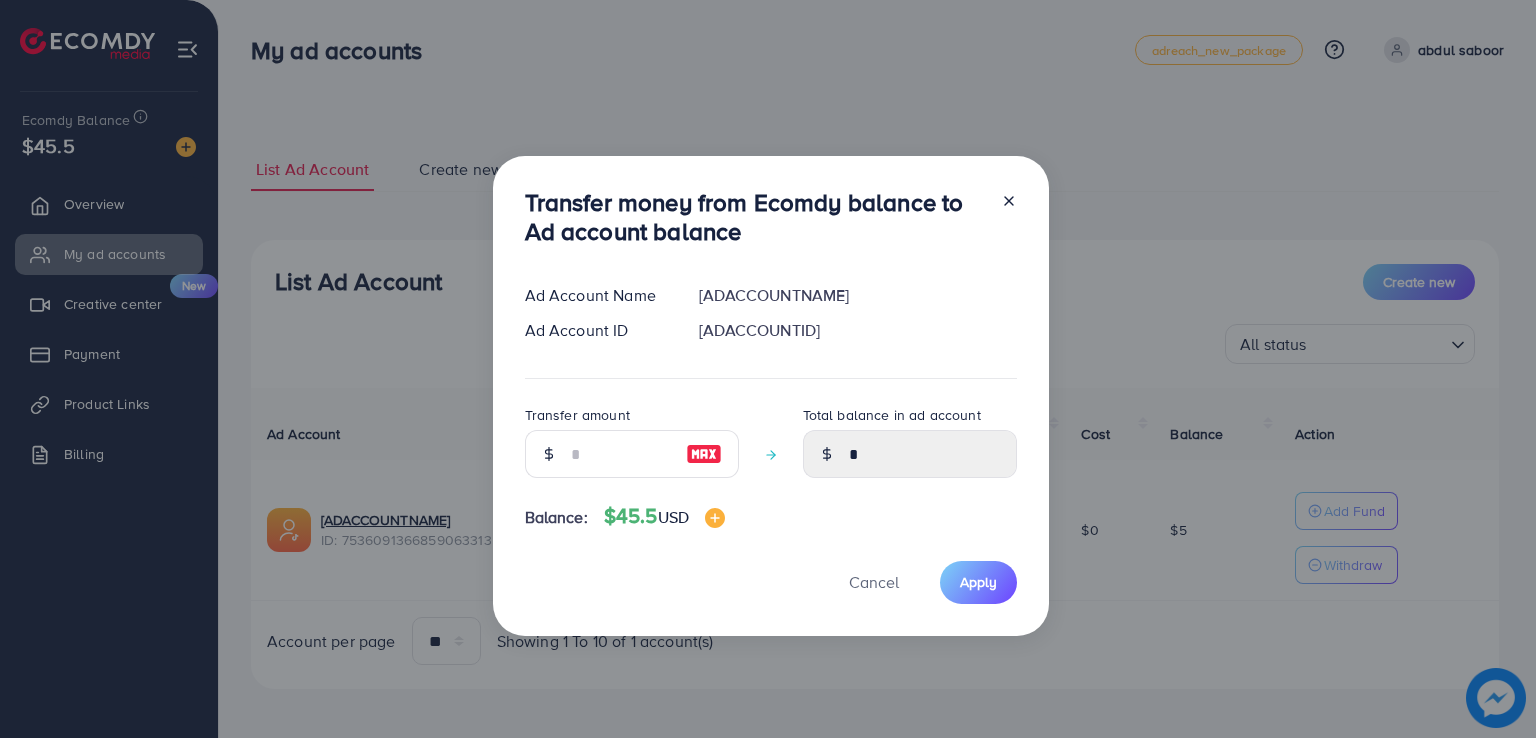 click 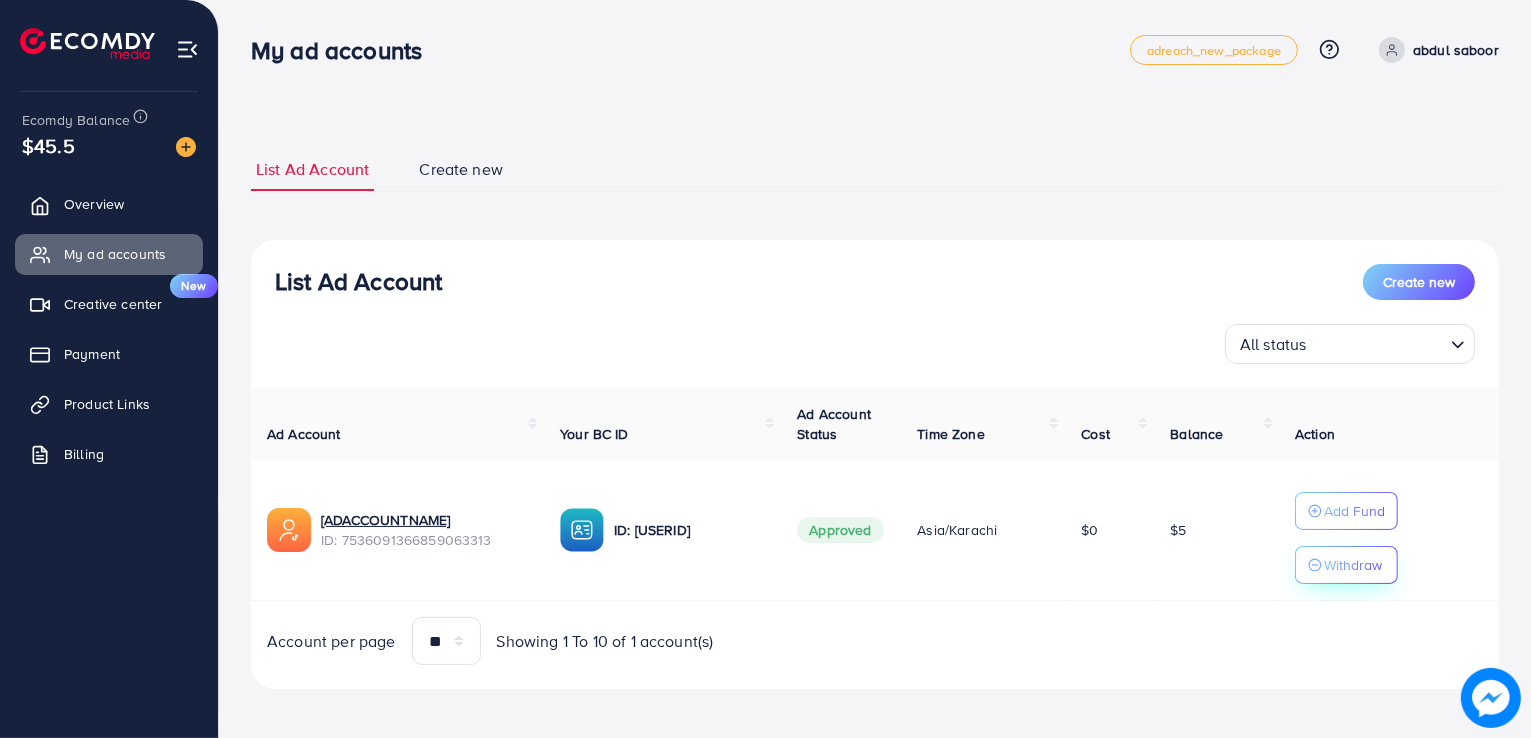 click on "Withdraw" at bounding box center (1353, 565) 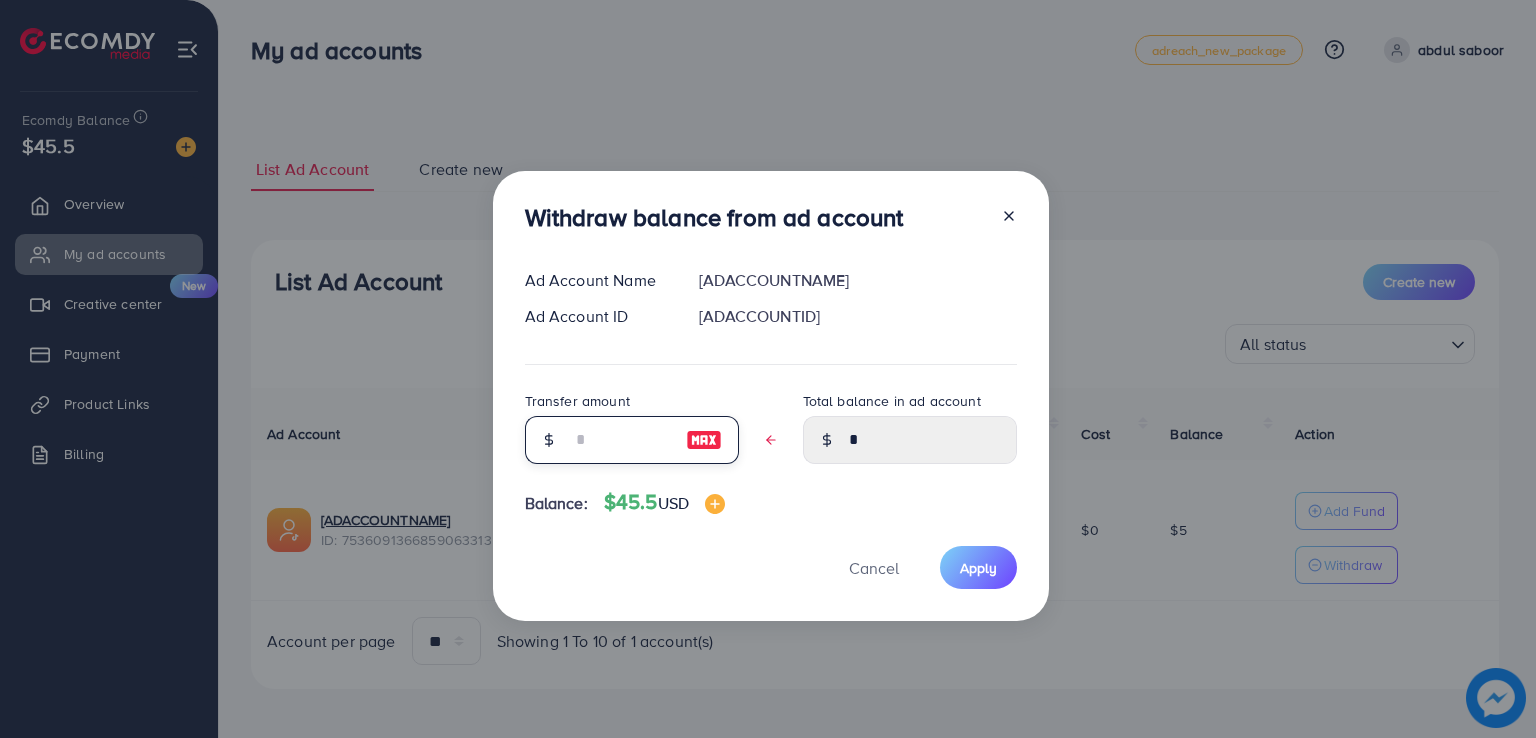 click at bounding box center (621, 440) 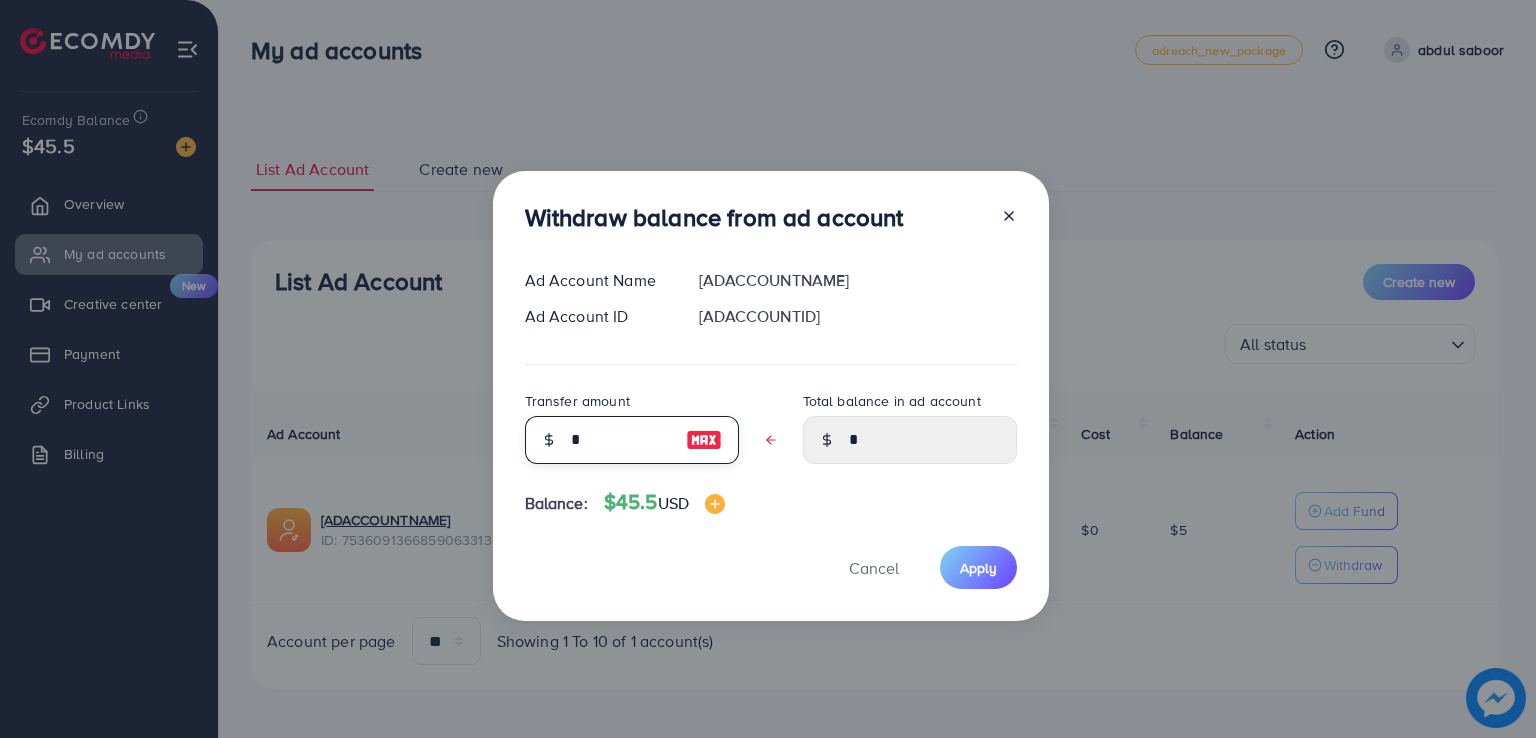 type on "****" 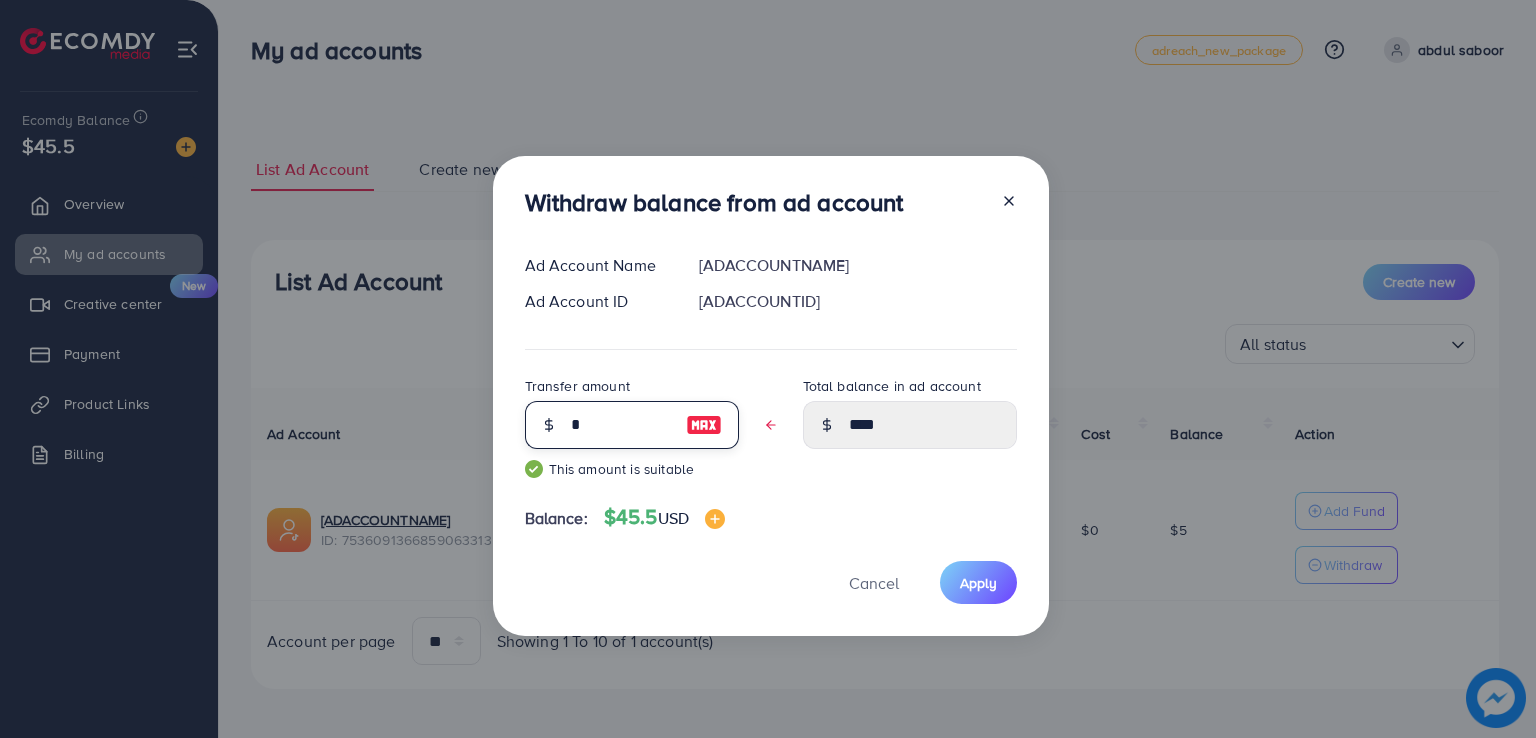 type 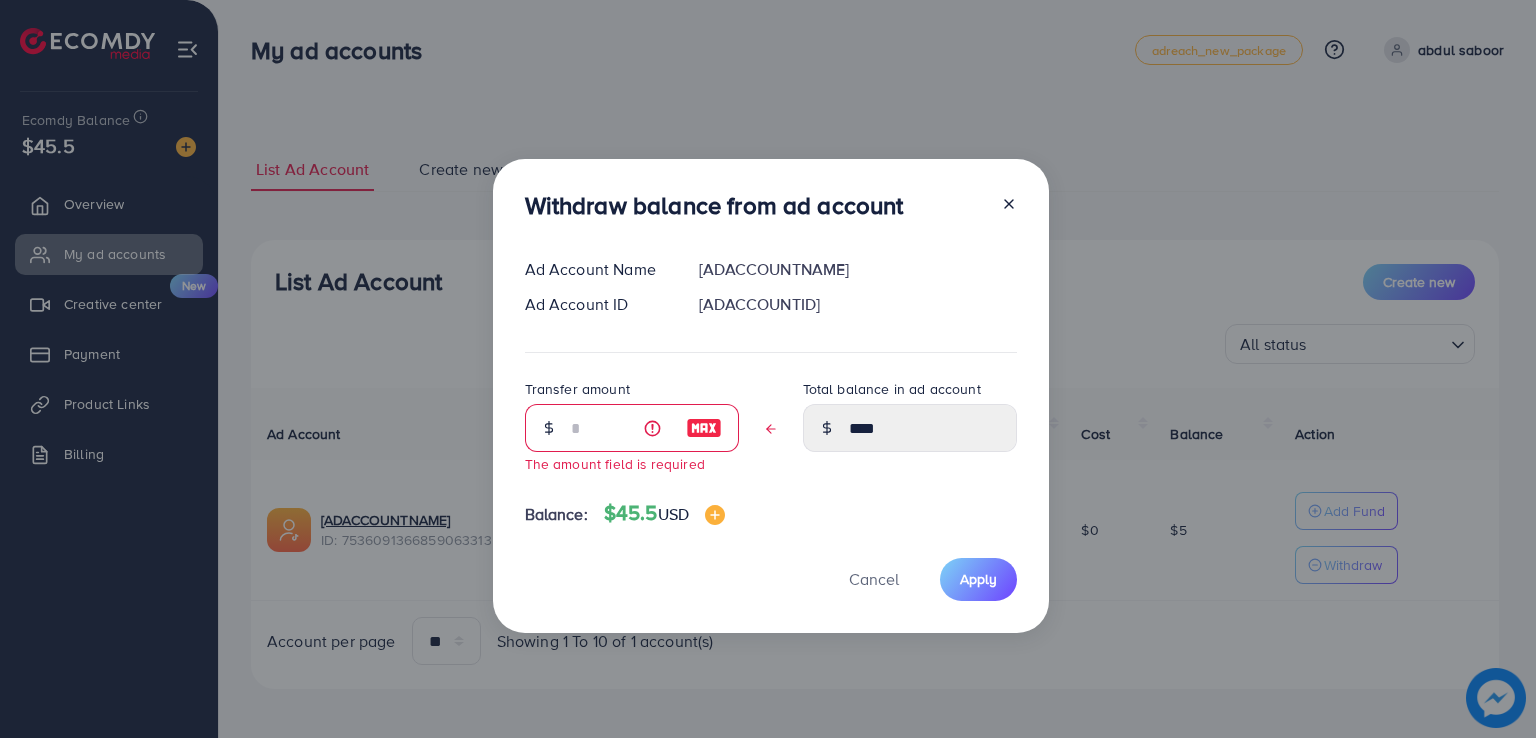 click on "Withdraw balance from ad account   Ad Account Name   [ADACCOUNTNAME]   Ad Account ID   [ADACCOUNTID]   Transfer amount   The amount field is required   Total balance in ad account  **** Balance:  $45.5  USD   Cancel   Apply" at bounding box center (771, 396) 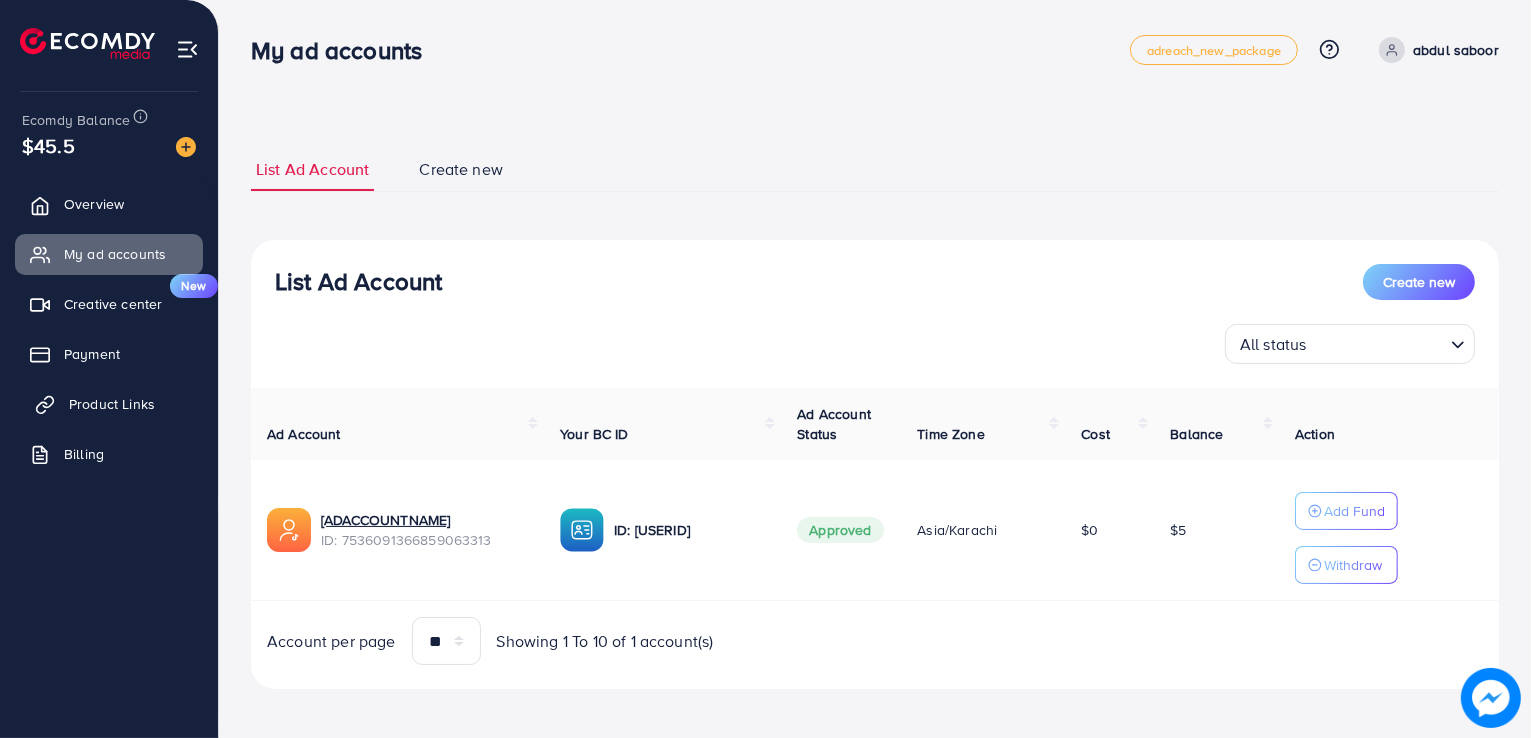 click on "Product Links" at bounding box center [109, 404] 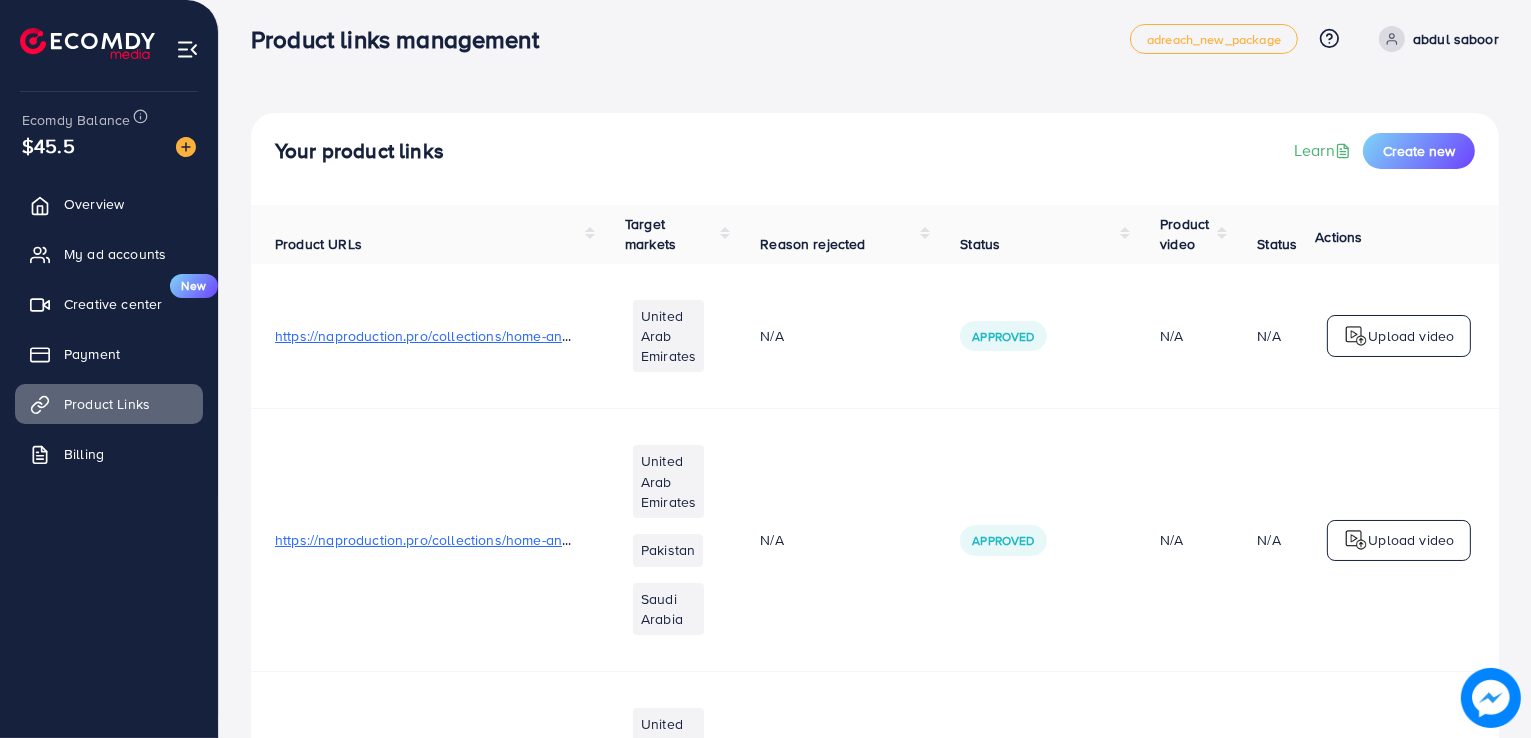 scroll, scrollTop: 0, scrollLeft: 0, axis: both 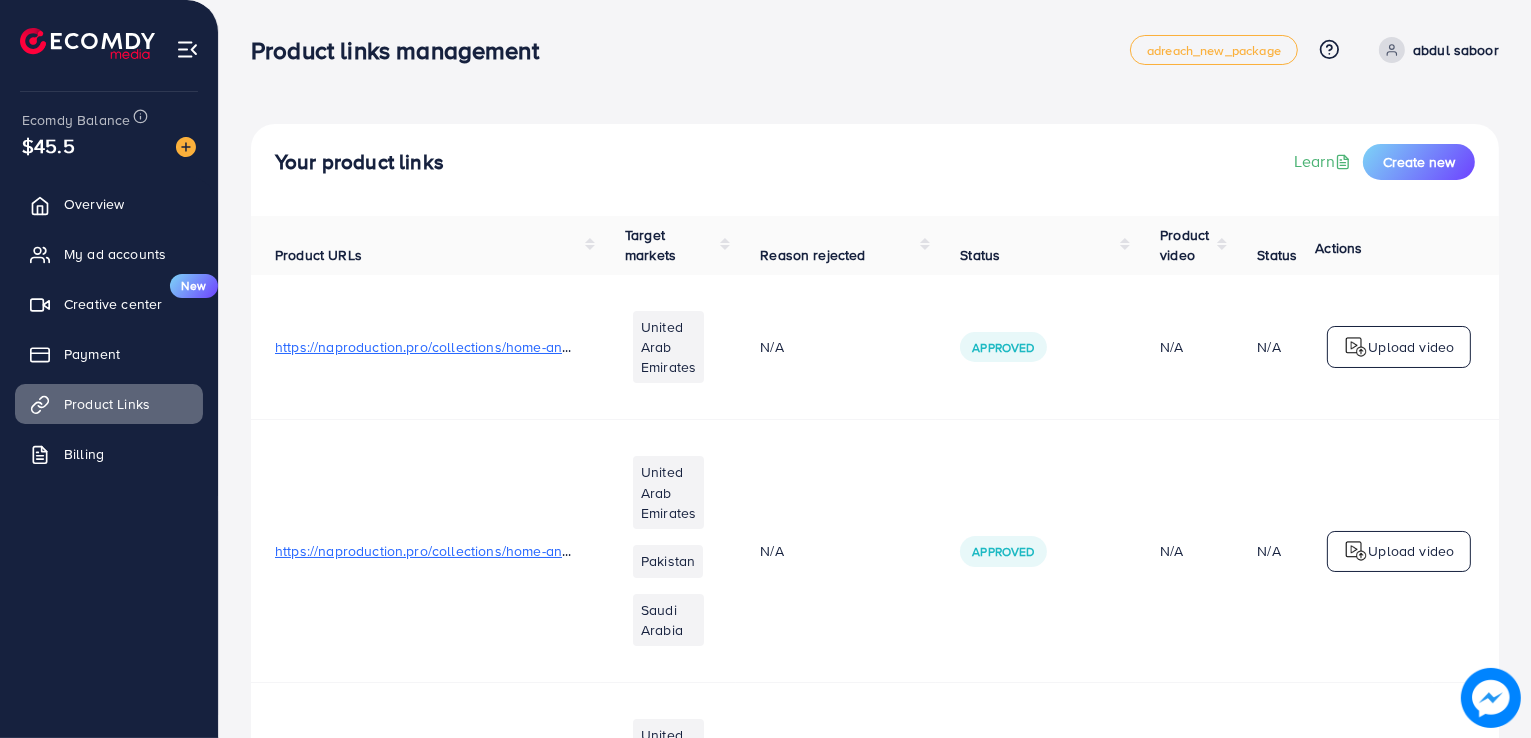 click on "abdul saboor" at bounding box center [1456, 50] 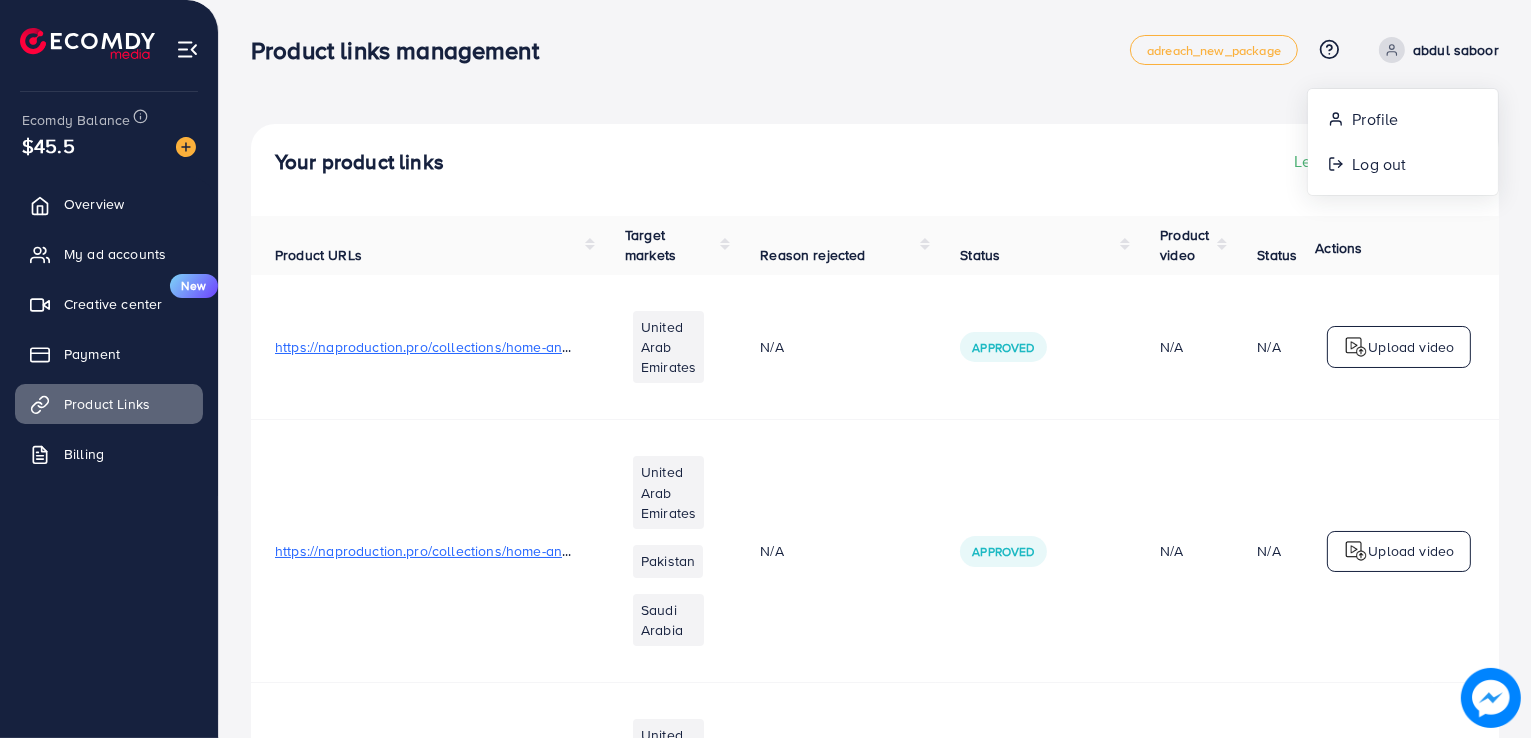 click on "Your product links   Learn   Create new" at bounding box center (875, 162) 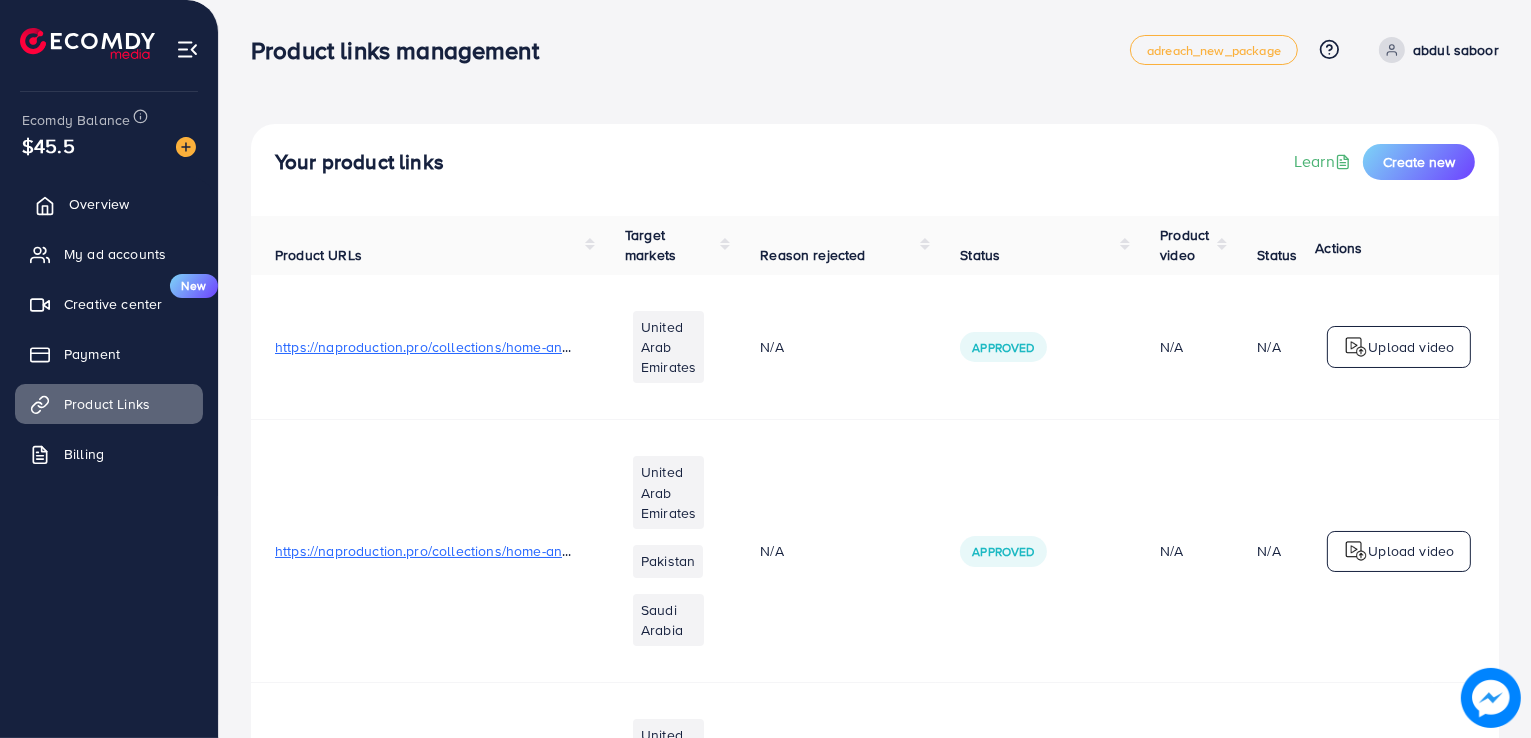 click on "Overview" at bounding box center [109, 204] 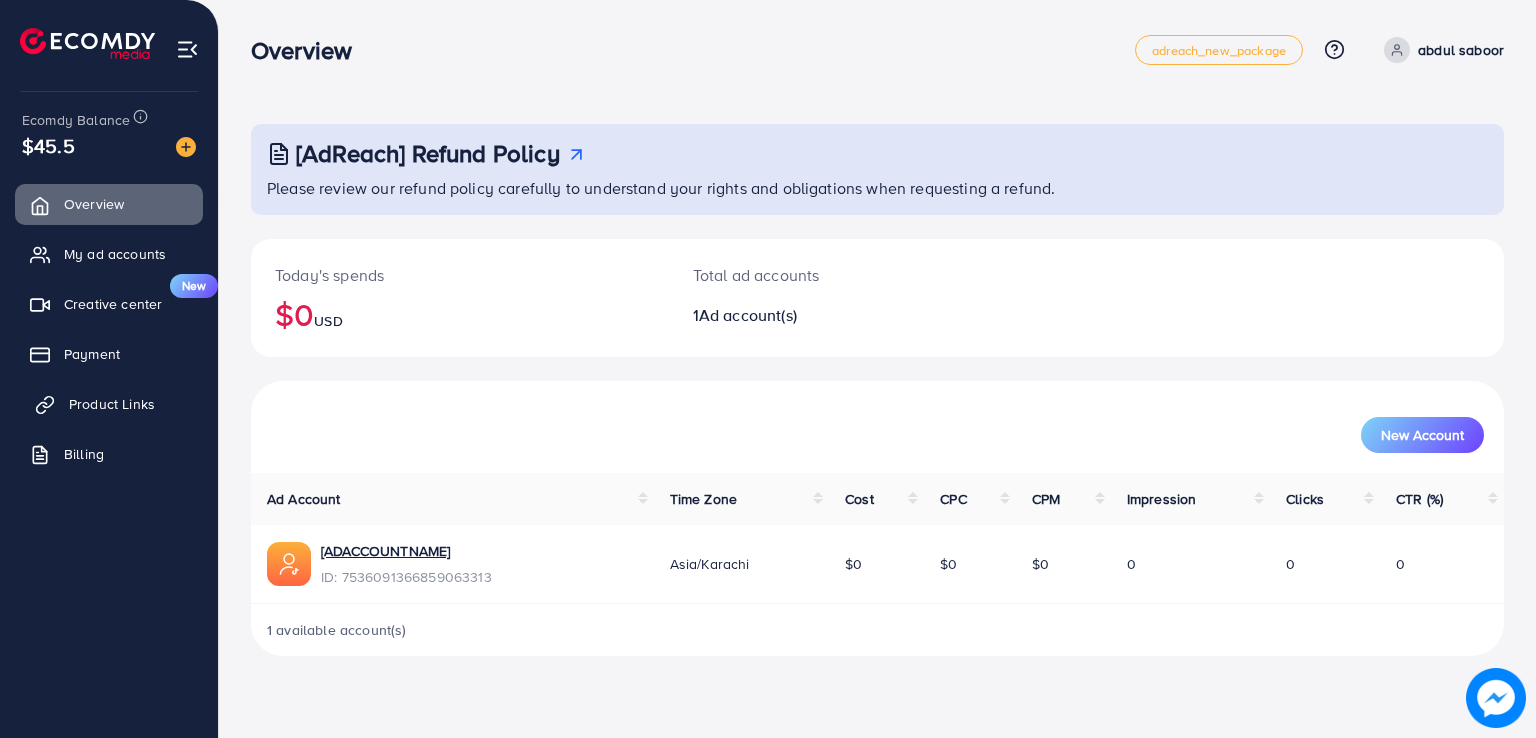 click on "Product Links" at bounding box center (109, 404) 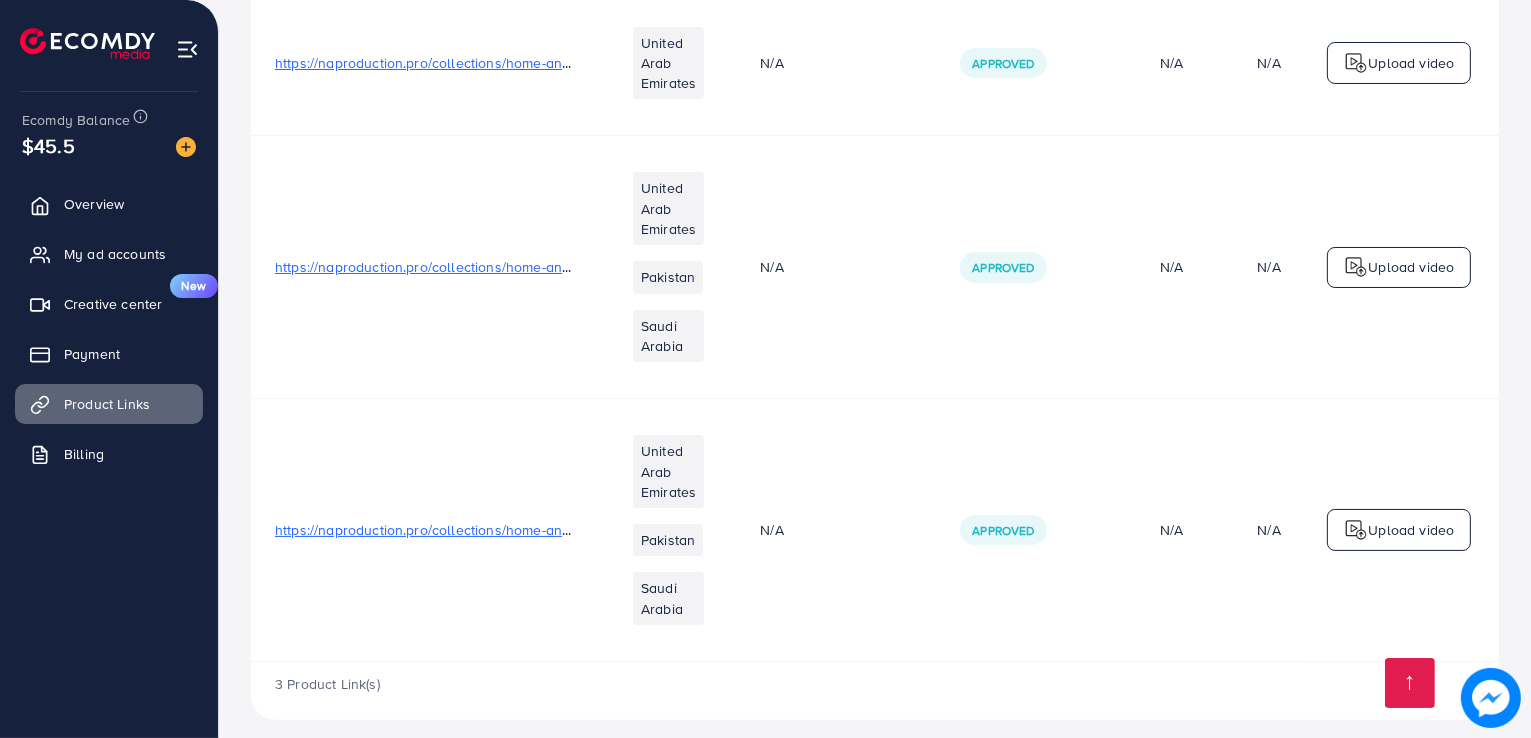 scroll, scrollTop: 286, scrollLeft: 0, axis: vertical 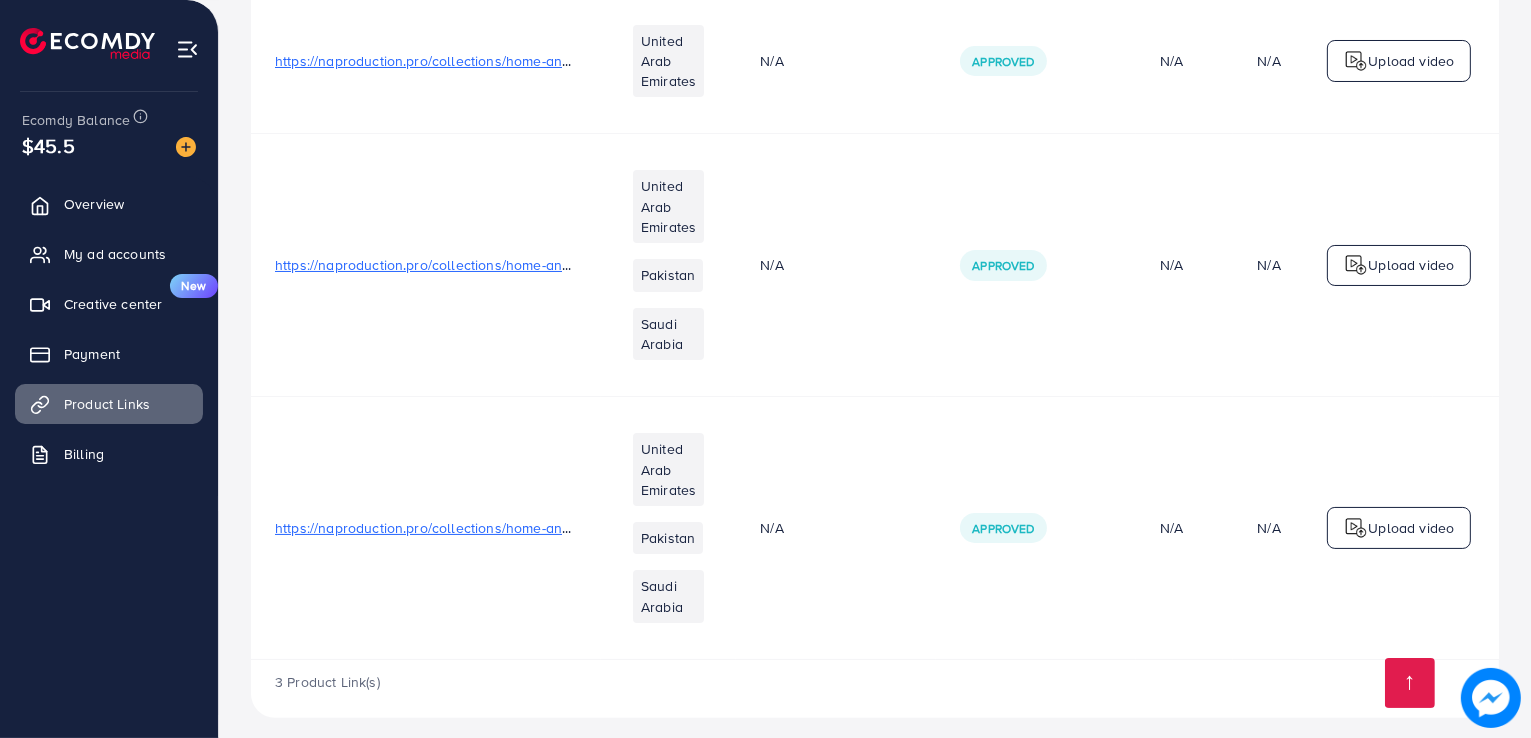 click on "Upload video" at bounding box center [1411, 528] 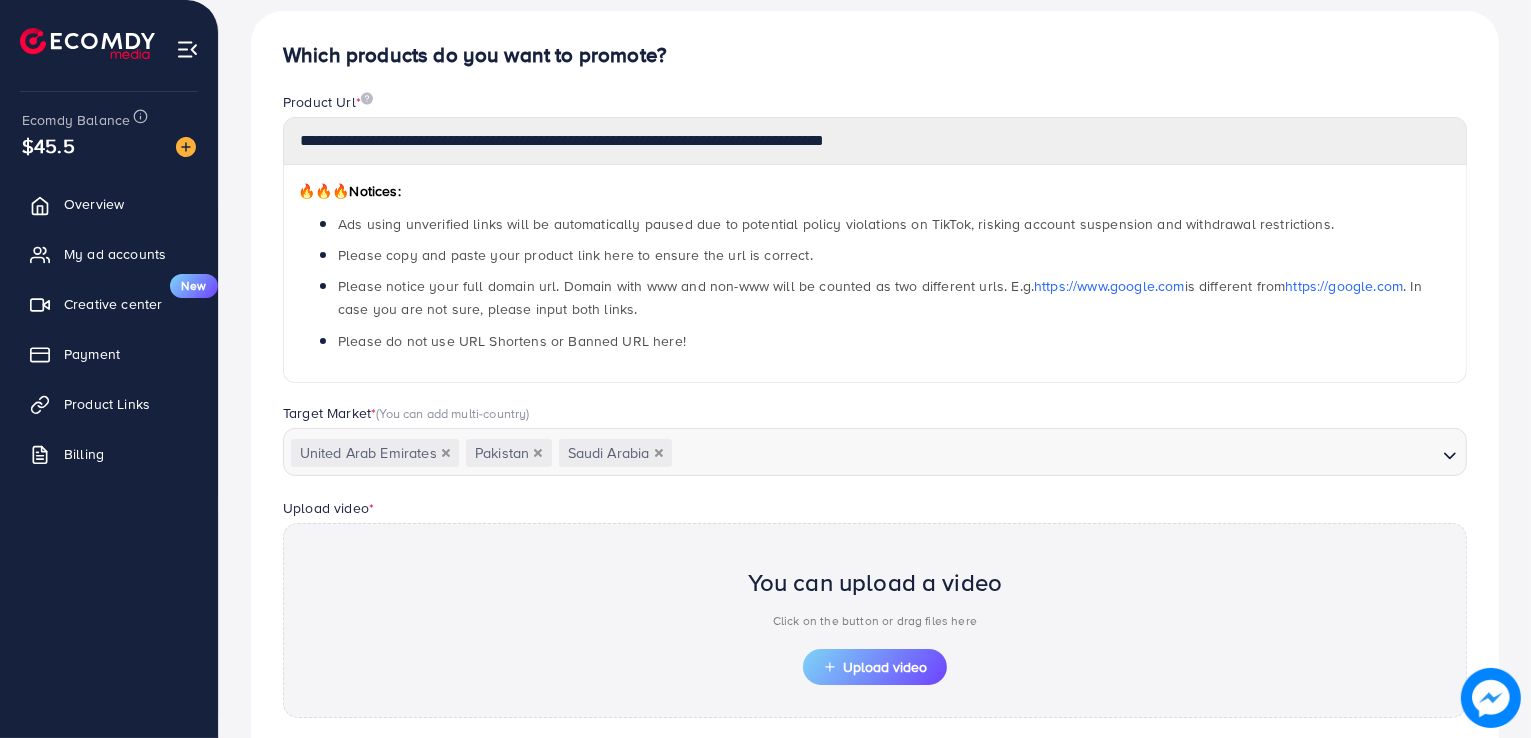 scroll, scrollTop: 249, scrollLeft: 0, axis: vertical 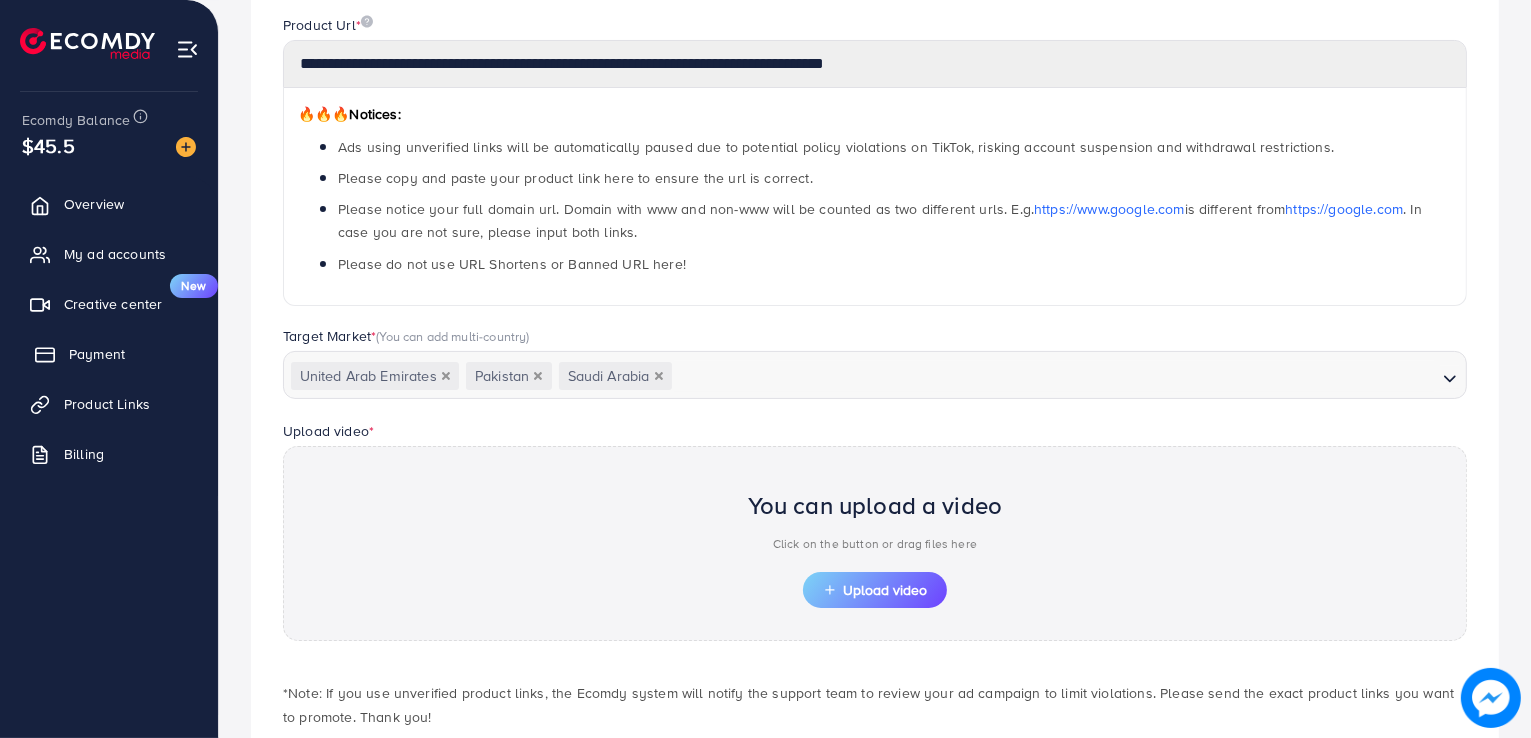 click on "Payment" at bounding box center (109, 354) 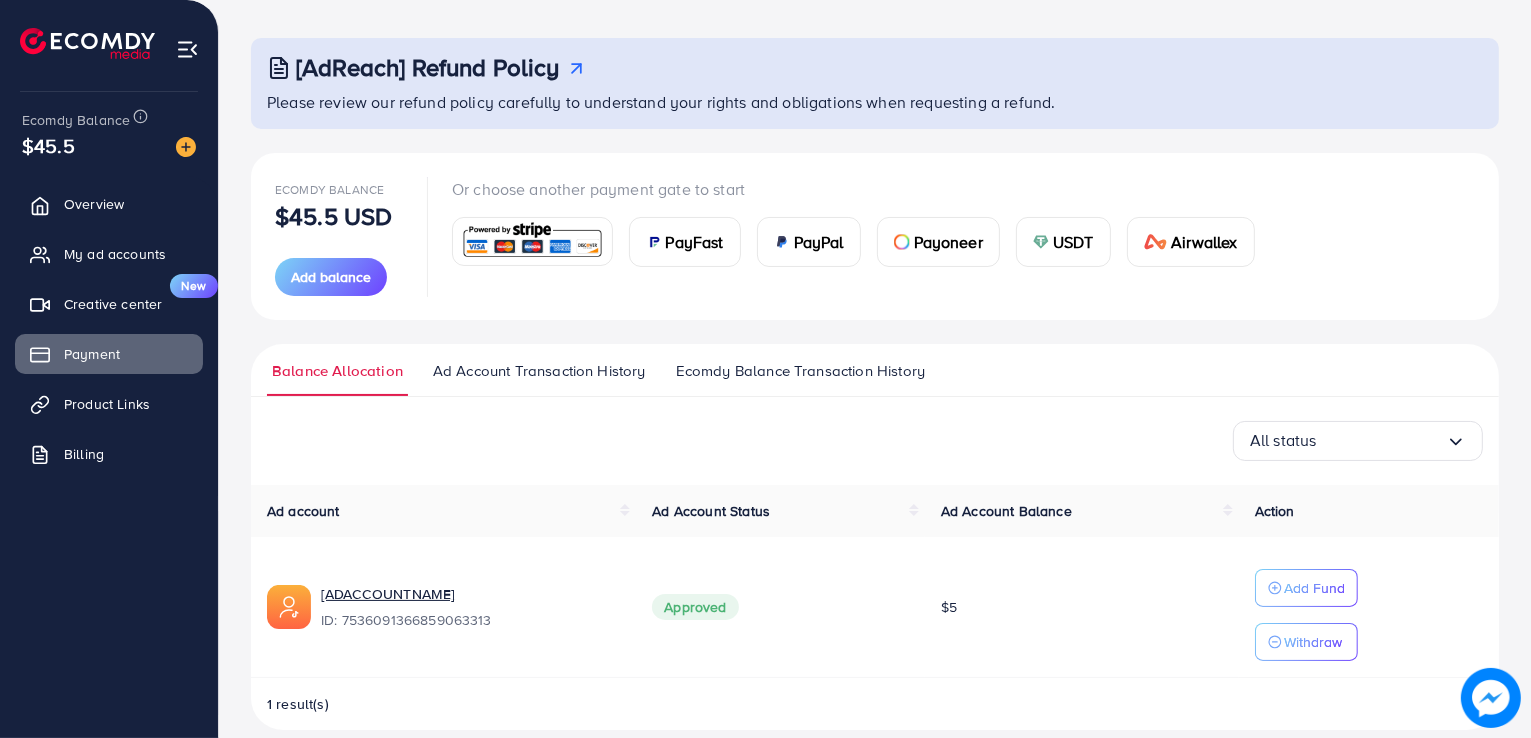 scroll, scrollTop: 109, scrollLeft: 0, axis: vertical 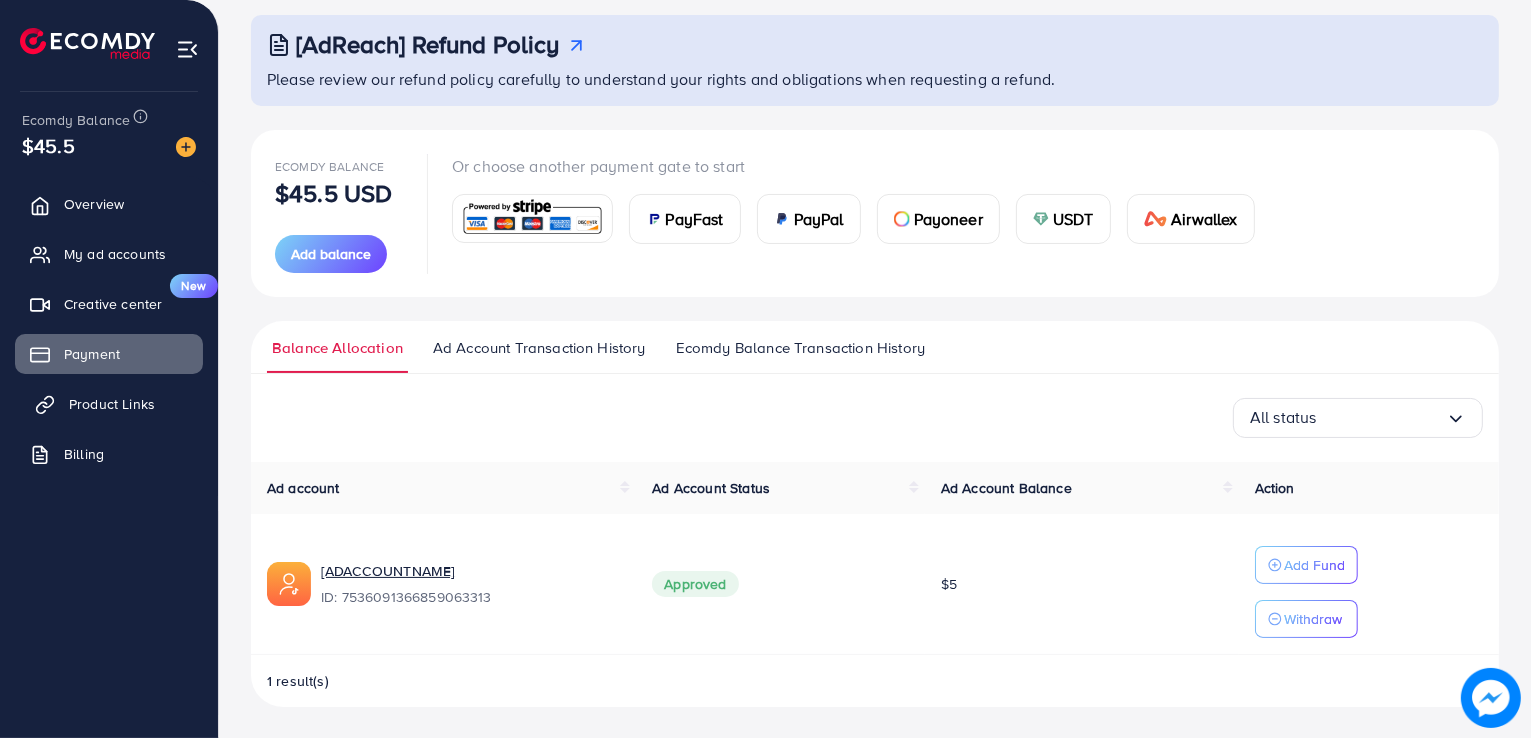 click on "Product Links" at bounding box center [109, 404] 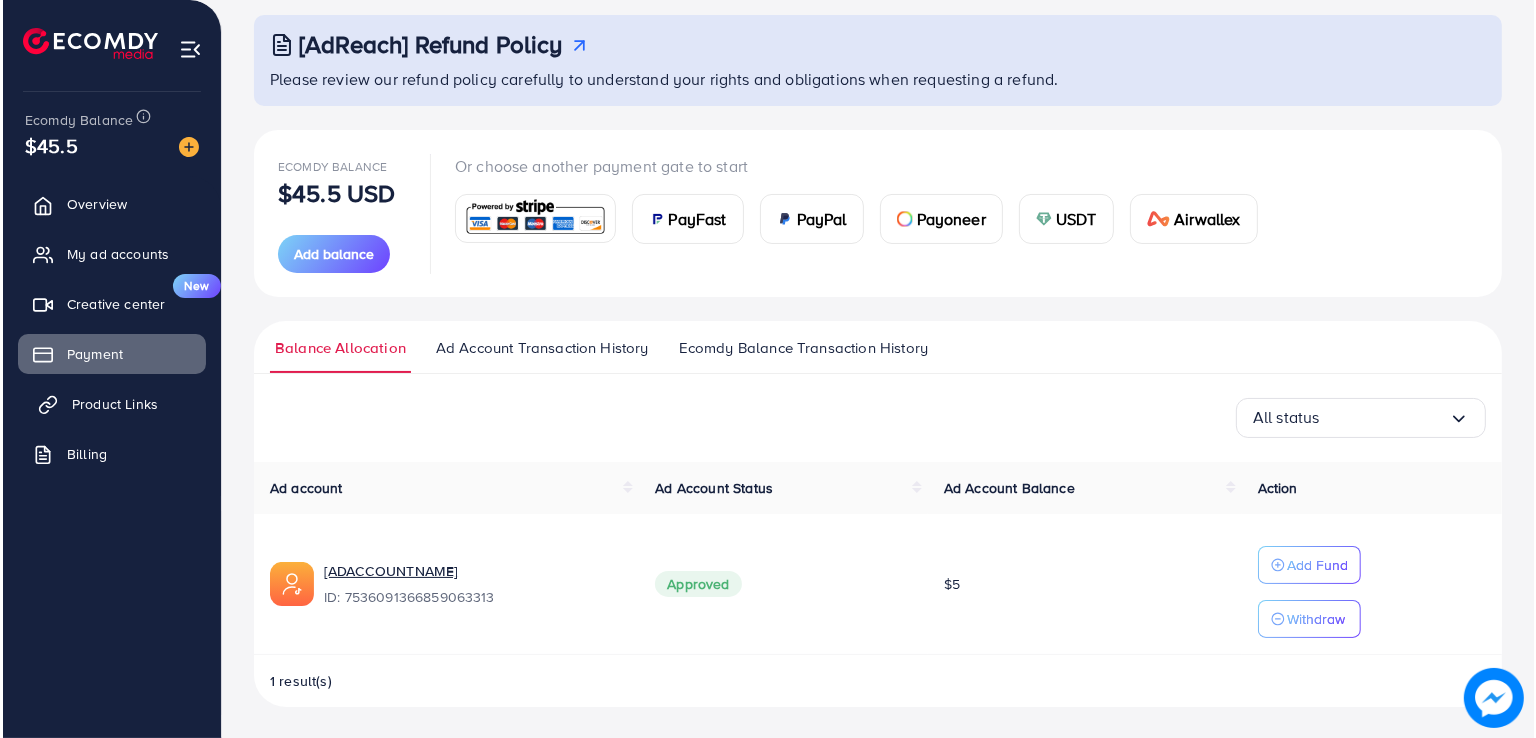scroll, scrollTop: 0, scrollLeft: 0, axis: both 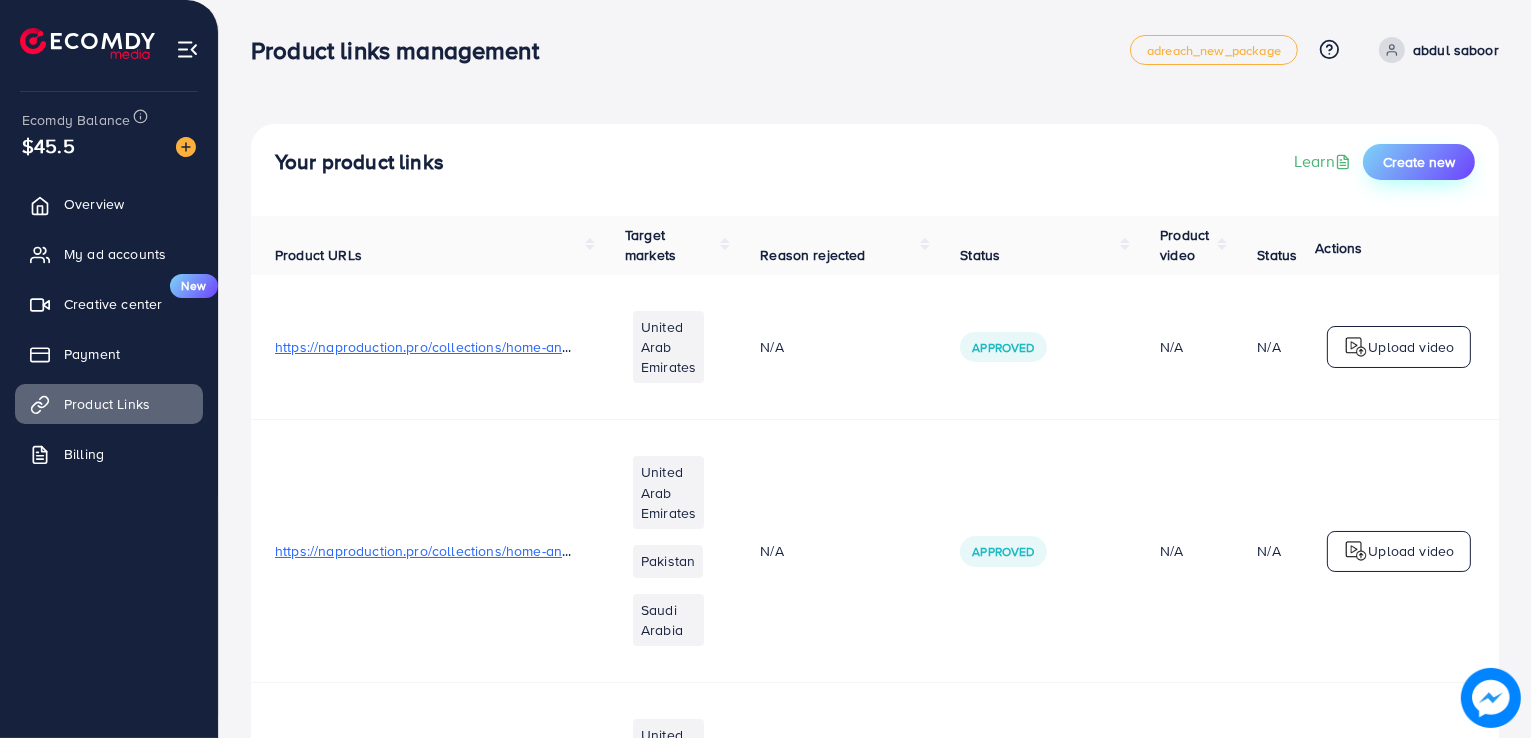 click on "Create new" at bounding box center (1419, 162) 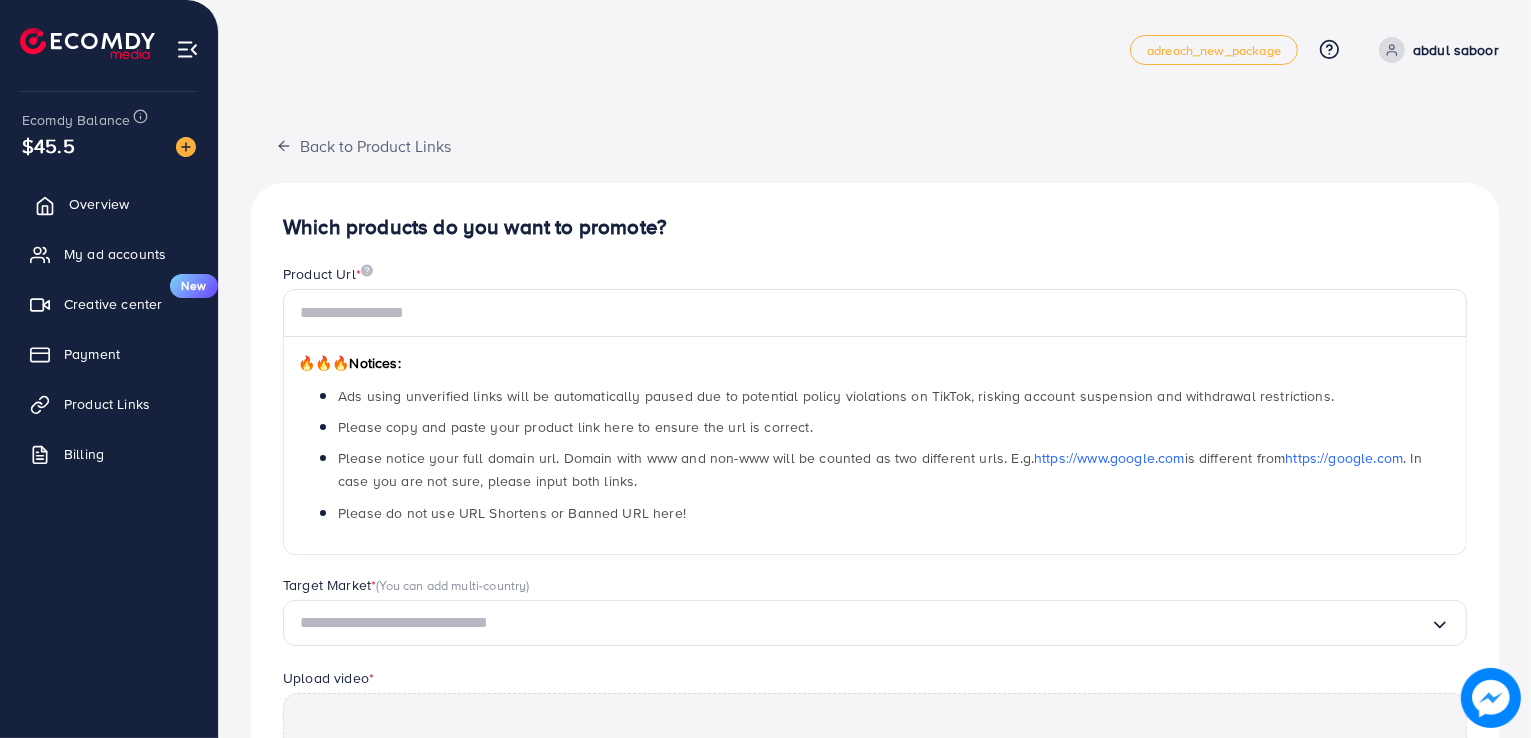 click on "Overview" at bounding box center (109, 204) 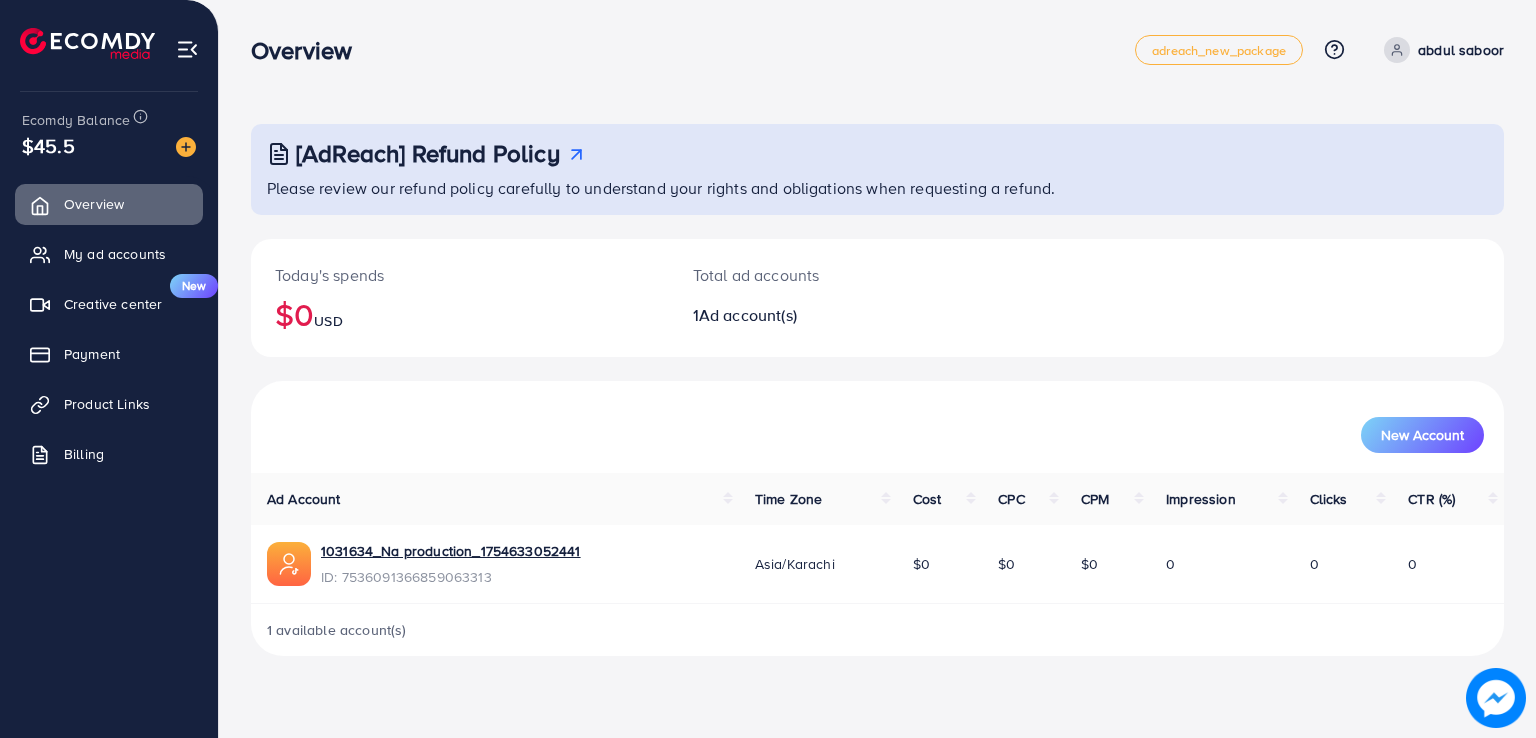 scroll, scrollTop: 0, scrollLeft: 0, axis: both 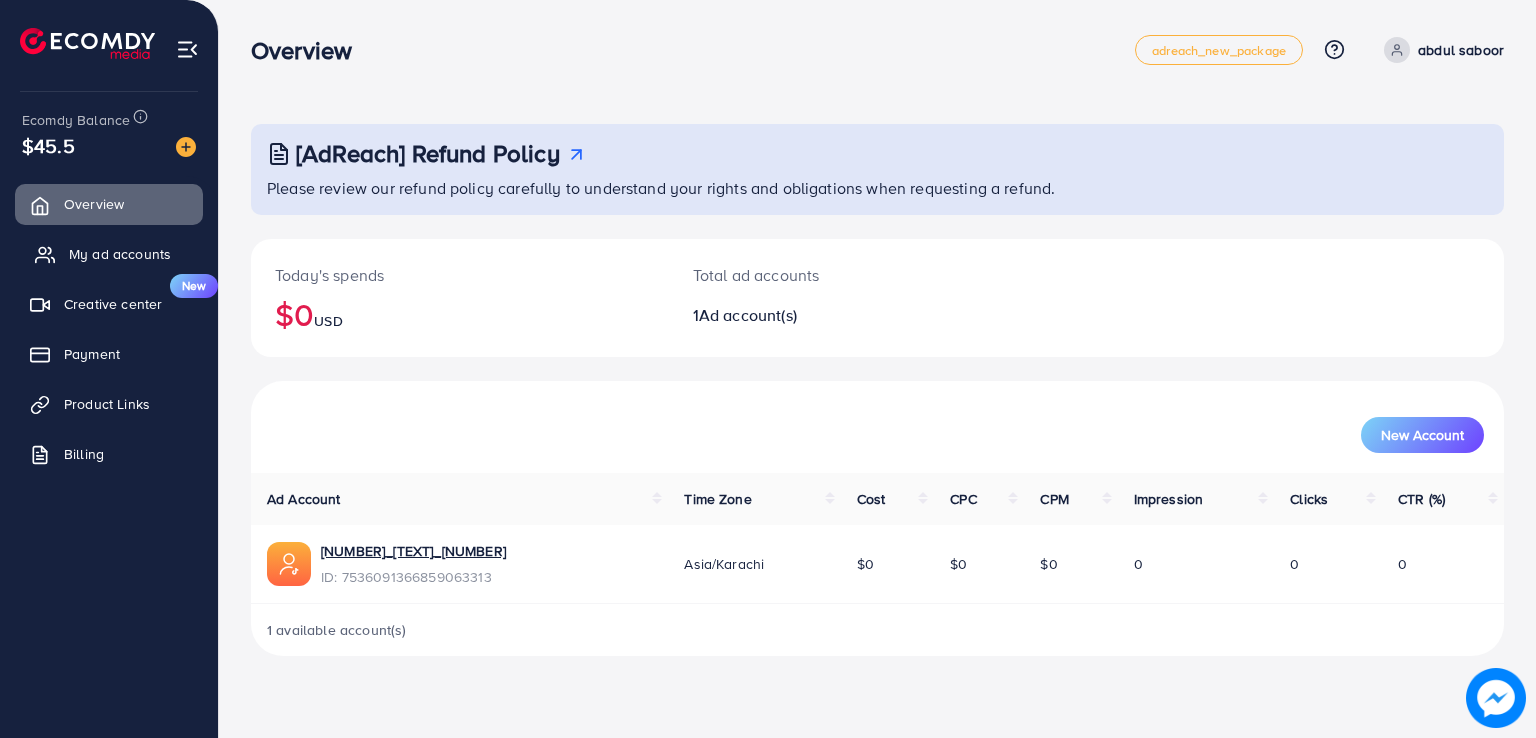 click on "My ad accounts" at bounding box center (120, 254) 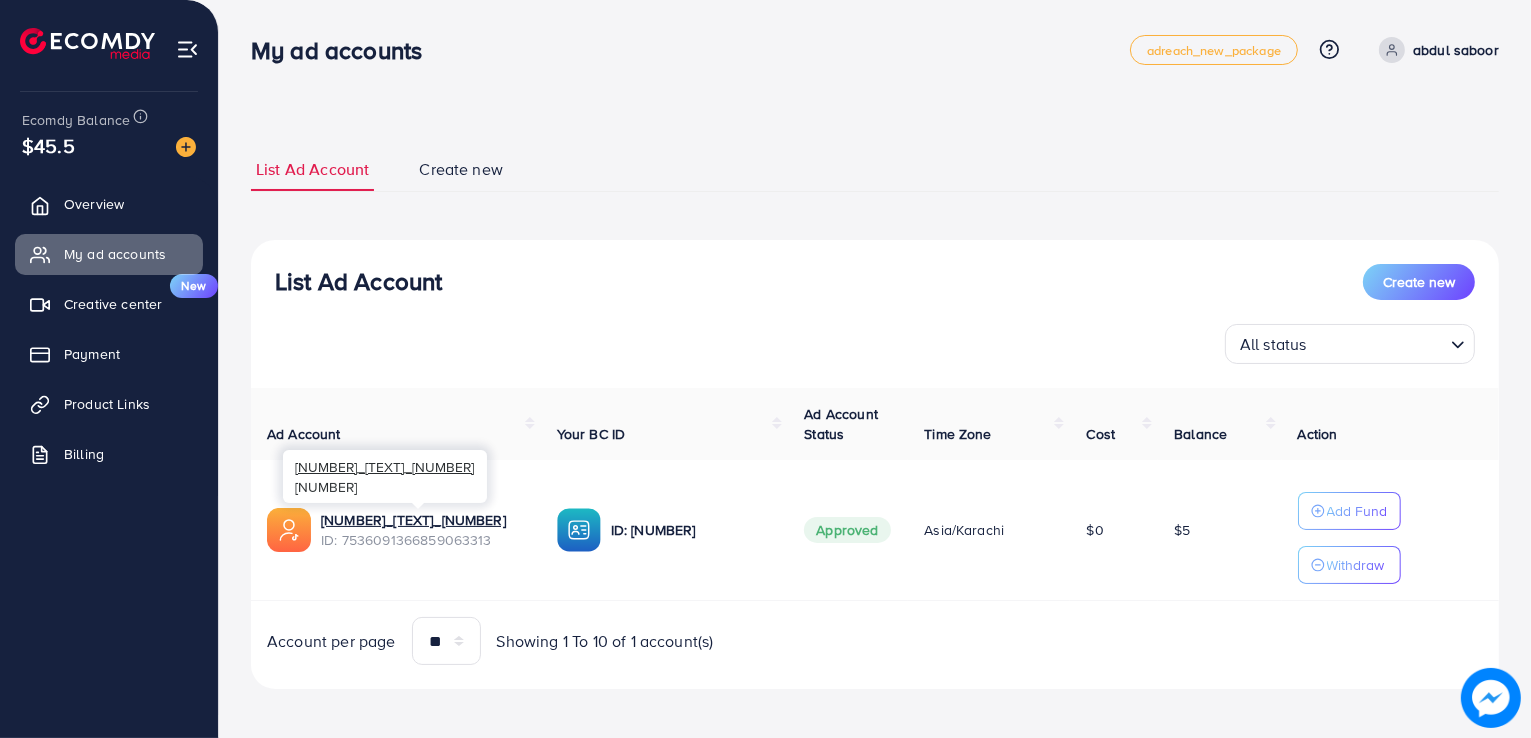 click on "ID: 7536091366859063313" at bounding box center [423, 540] 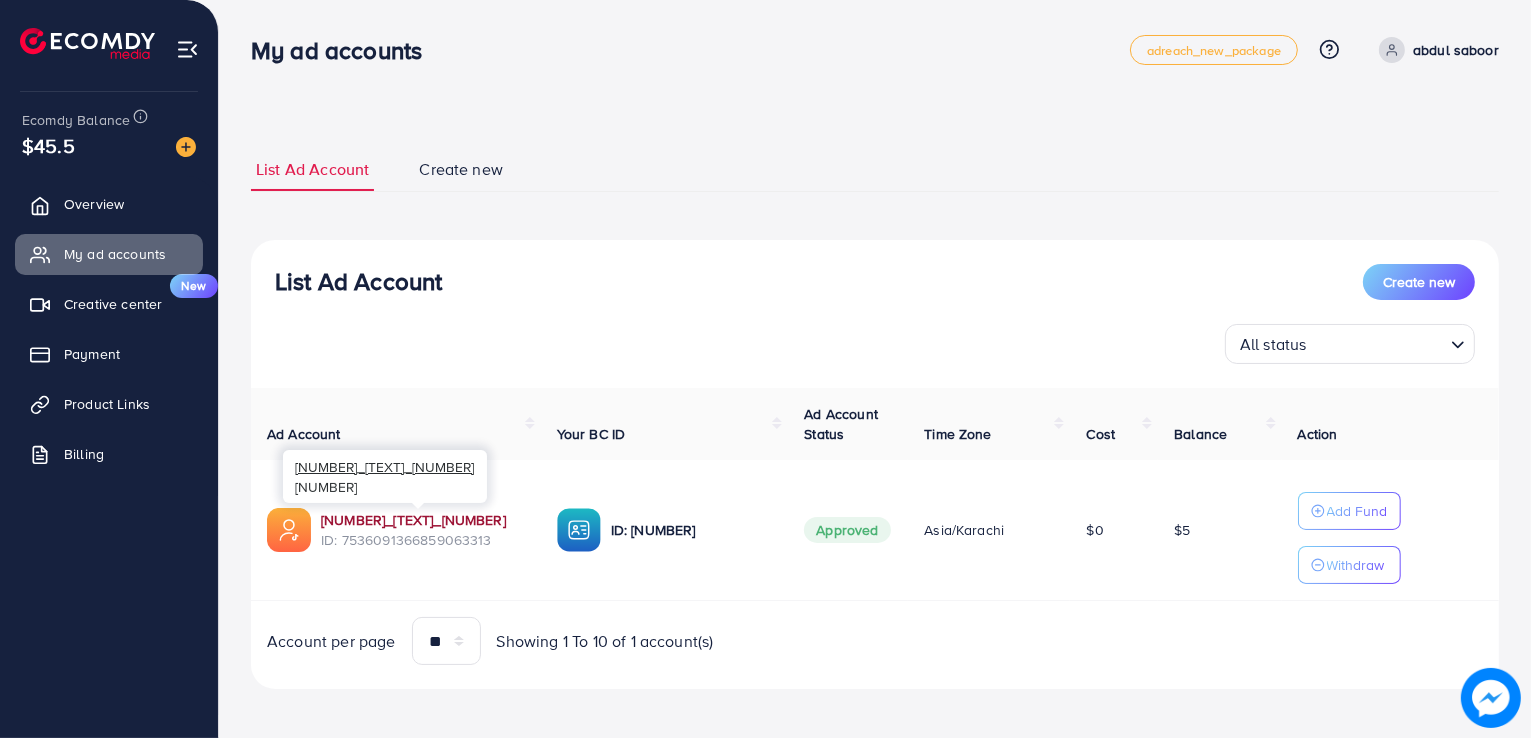 click on "[NUMBER]_[TEXT]_[NUMBER]" at bounding box center (423, 520) 